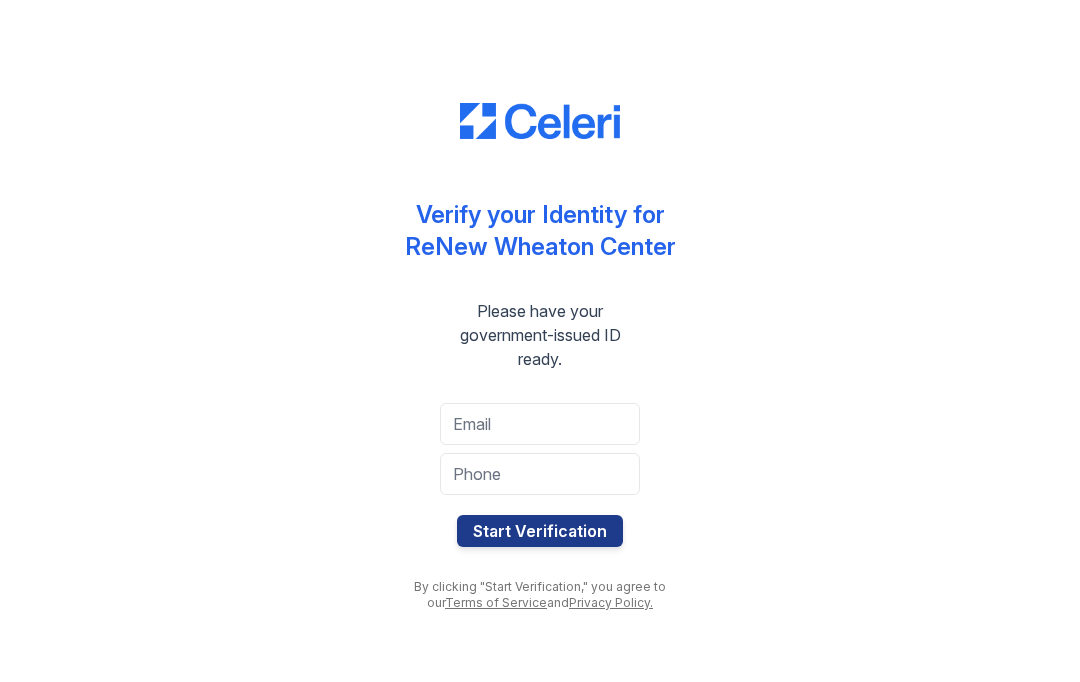 scroll, scrollTop: 0, scrollLeft: 0, axis: both 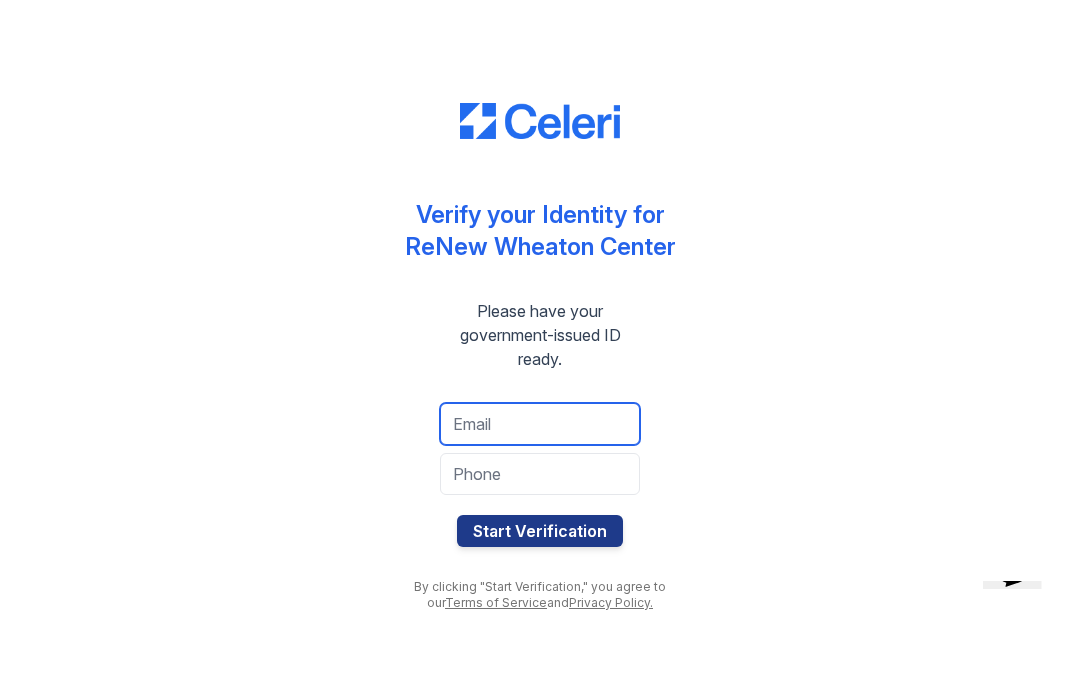 click at bounding box center [540, 424] 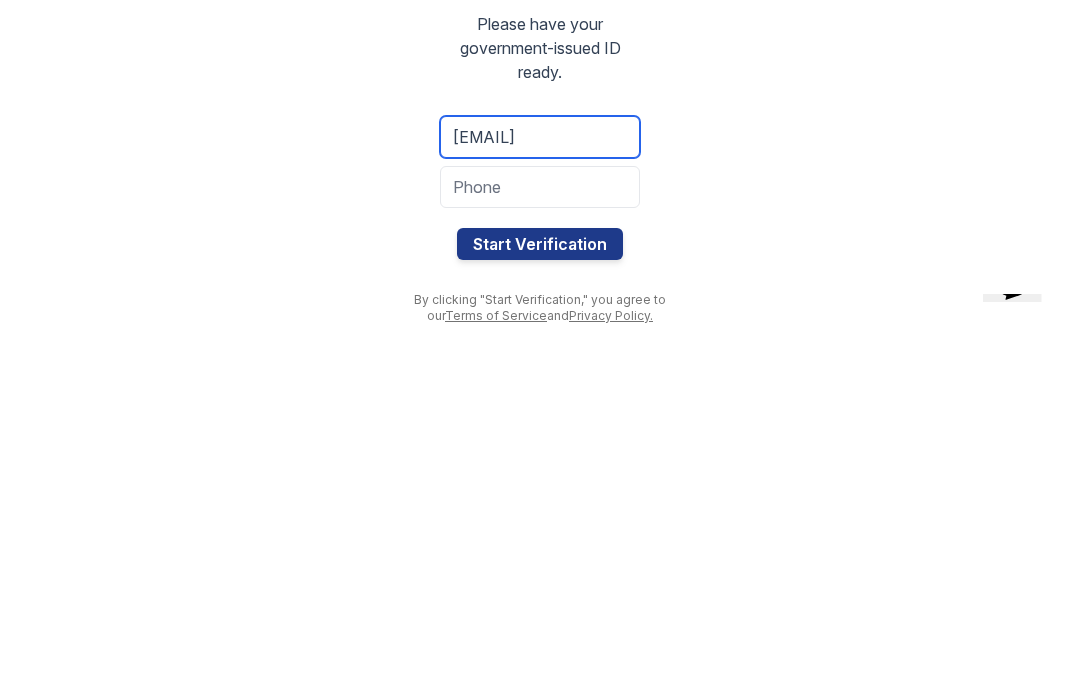type on "[EMAIL]" 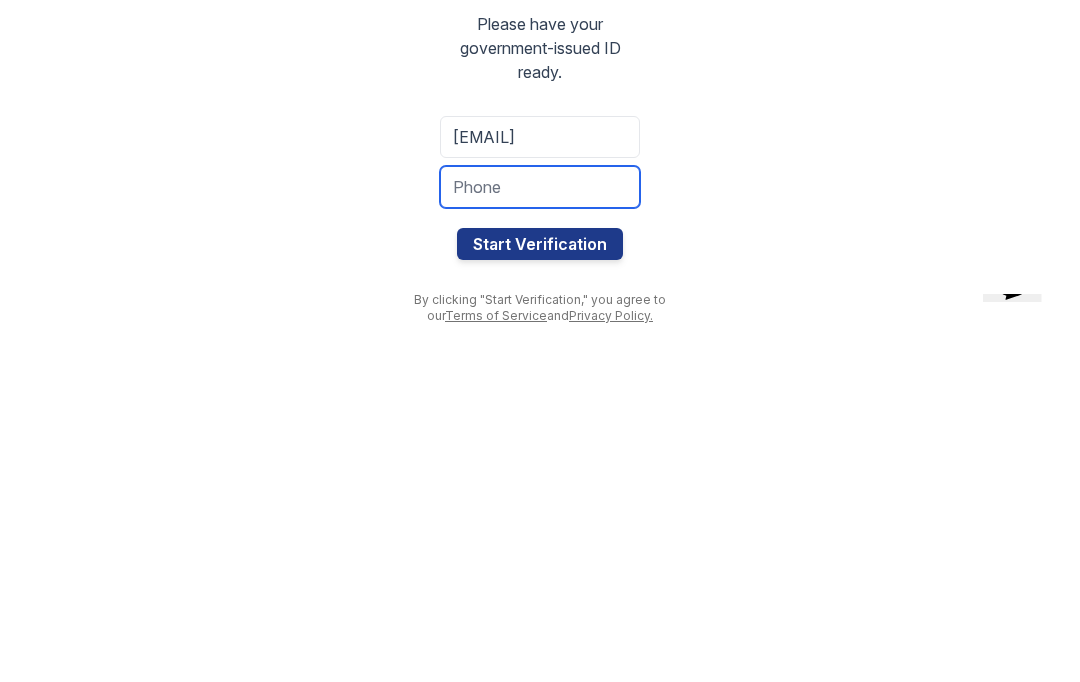 click at bounding box center [540, 474] 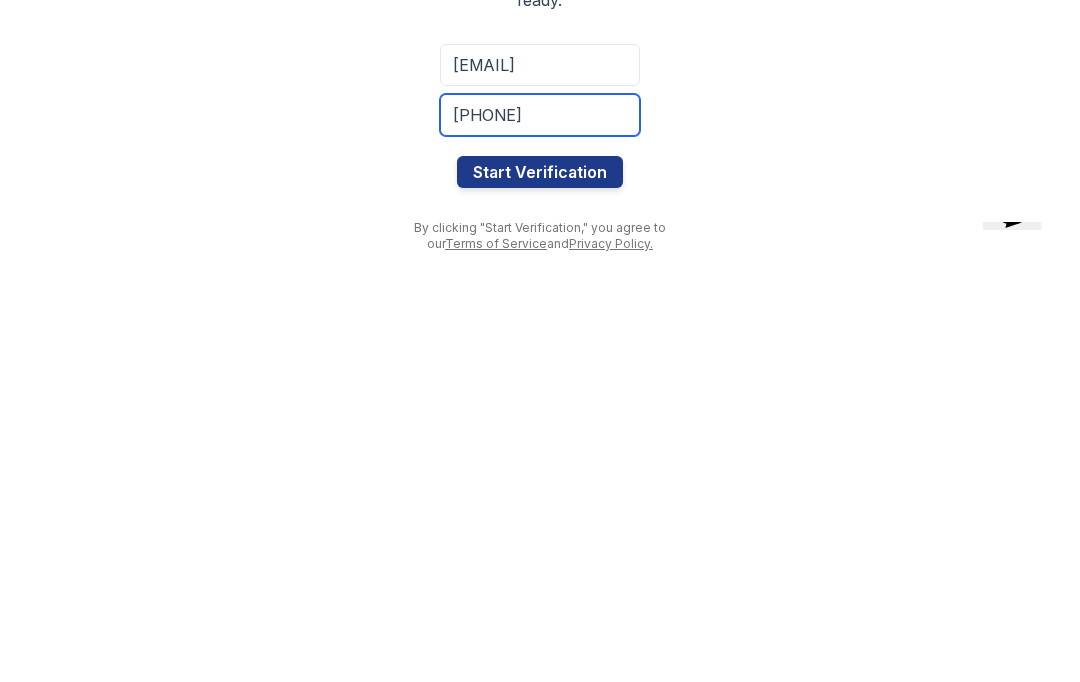 type on "[PHONE]" 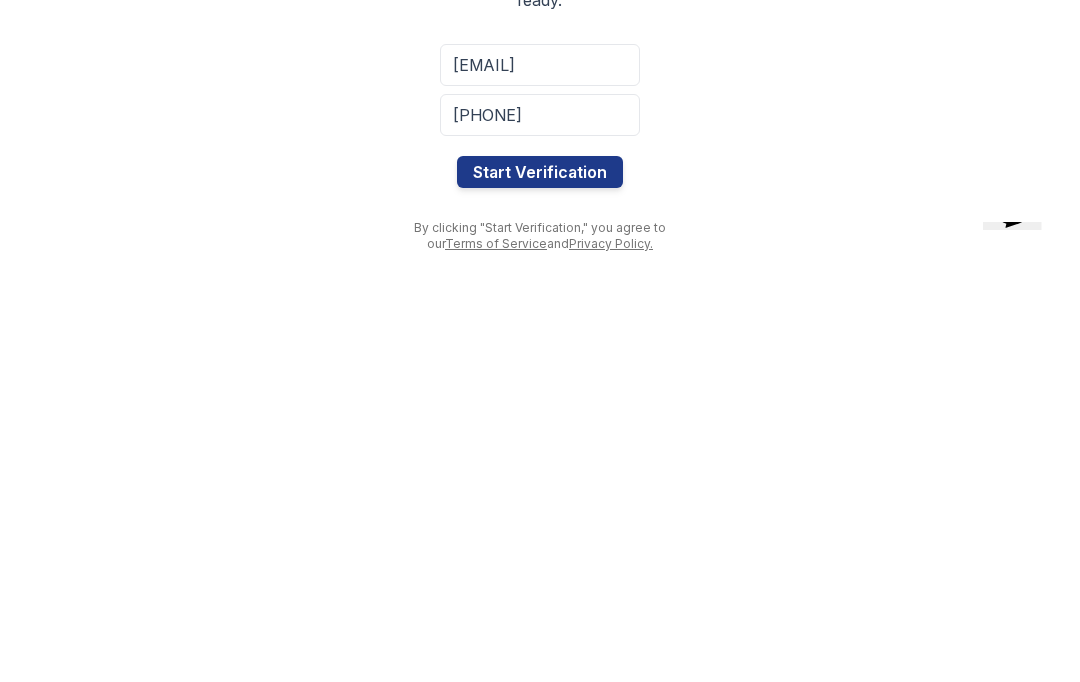click on "Start Verification" at bounding box center [540, 531] 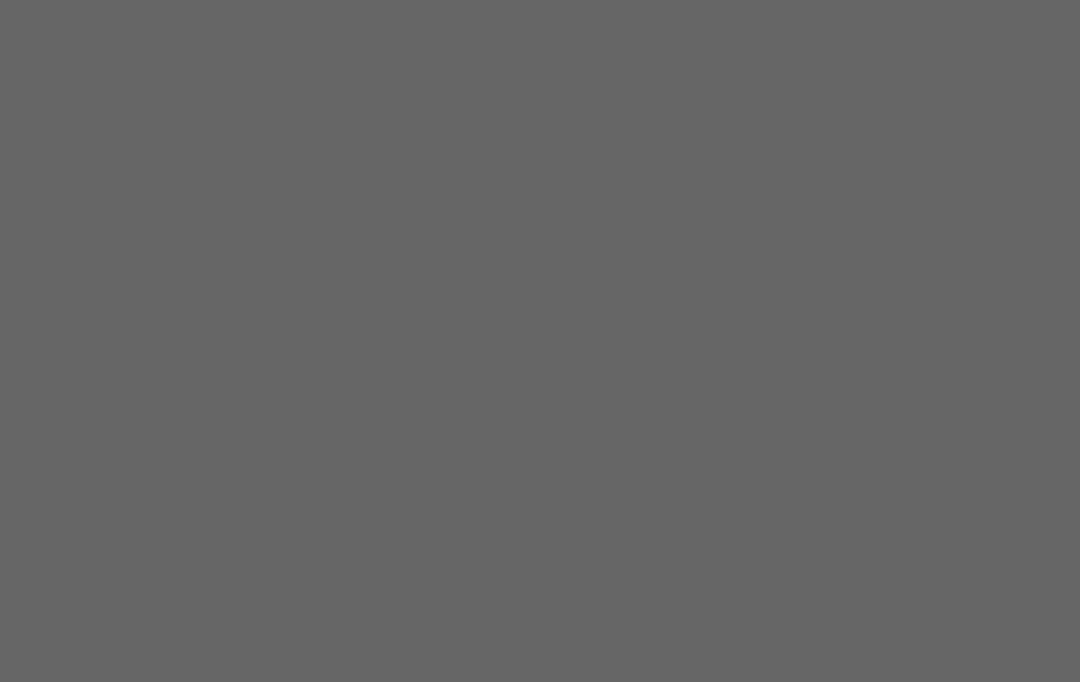 scroll, scrollTop: 0, scrollLeft: 0, axis: both 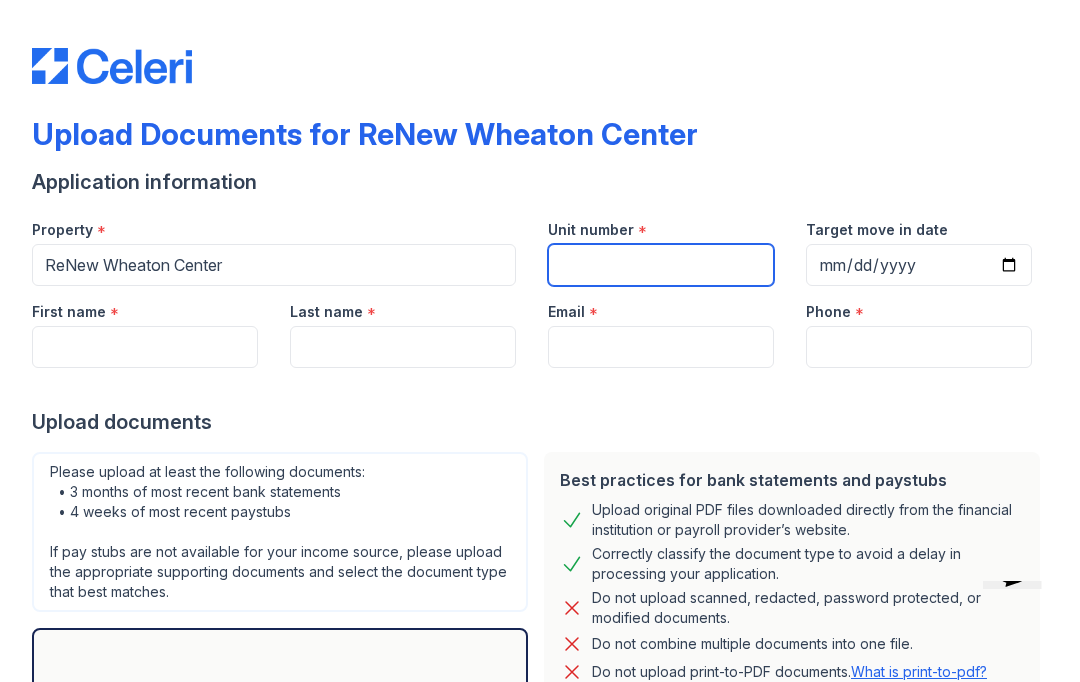 click on "Unit number" at bounding box center [661, 265] 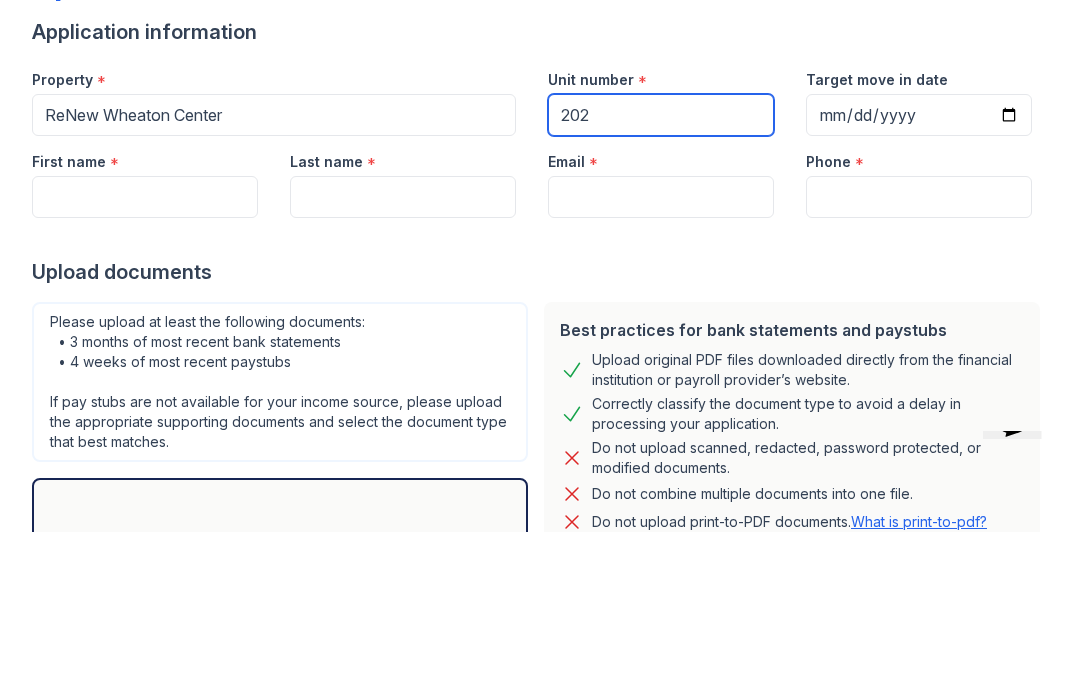 type on "202" 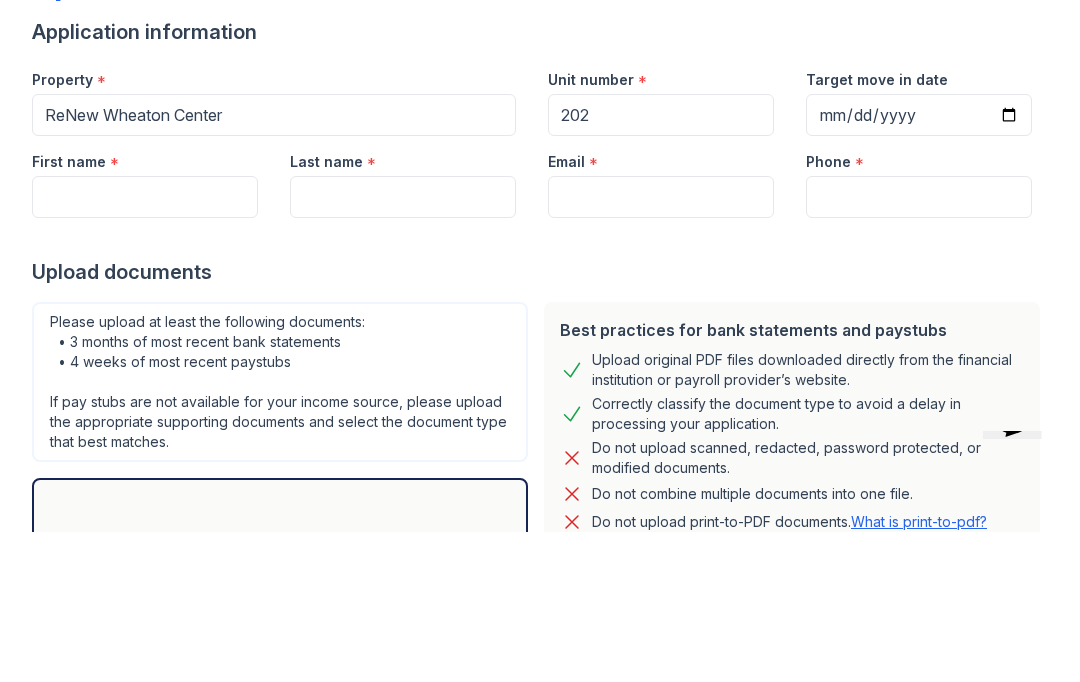 click on "Target move in date" at bounding box center (919, 265) 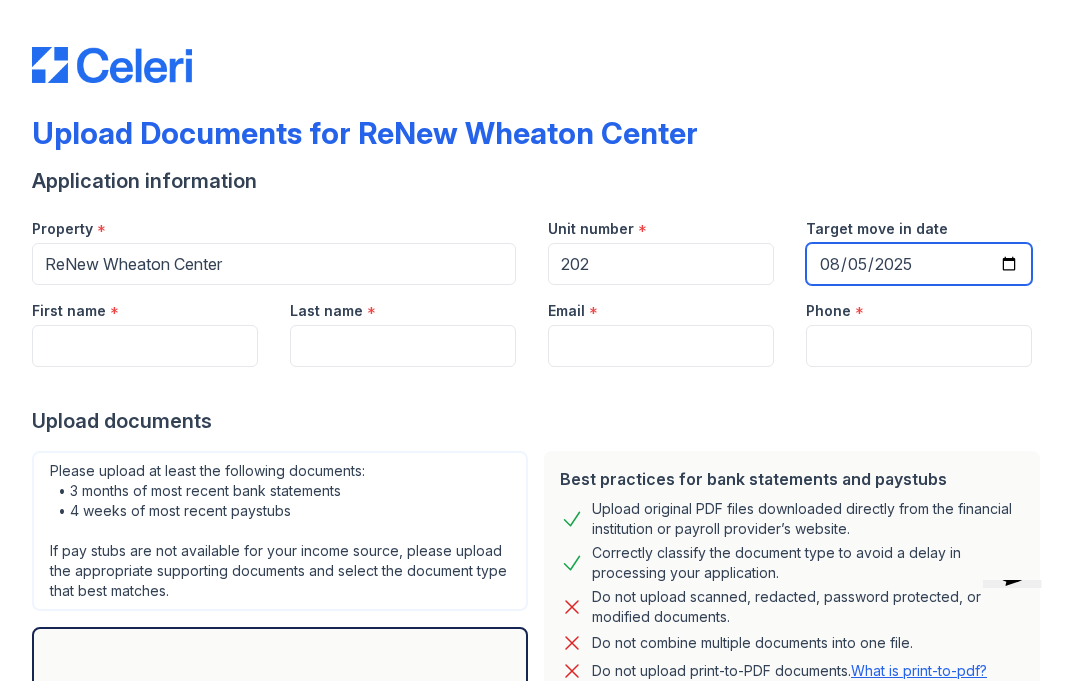 type on "2025-08-30" 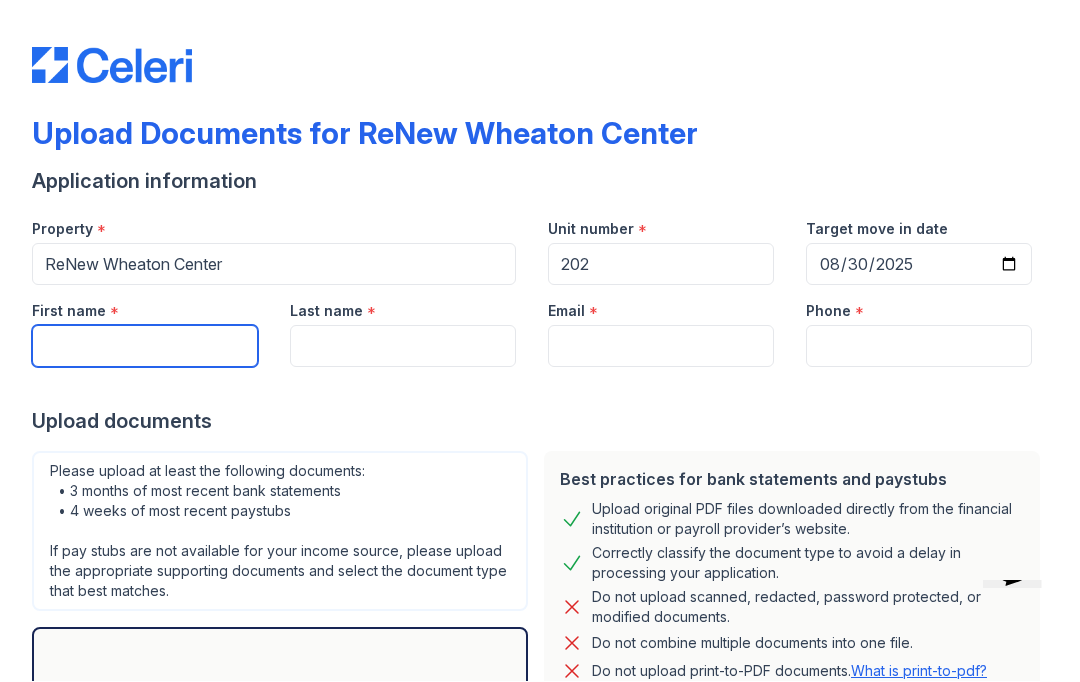 click on "First name" at bounding box center [145, 347] 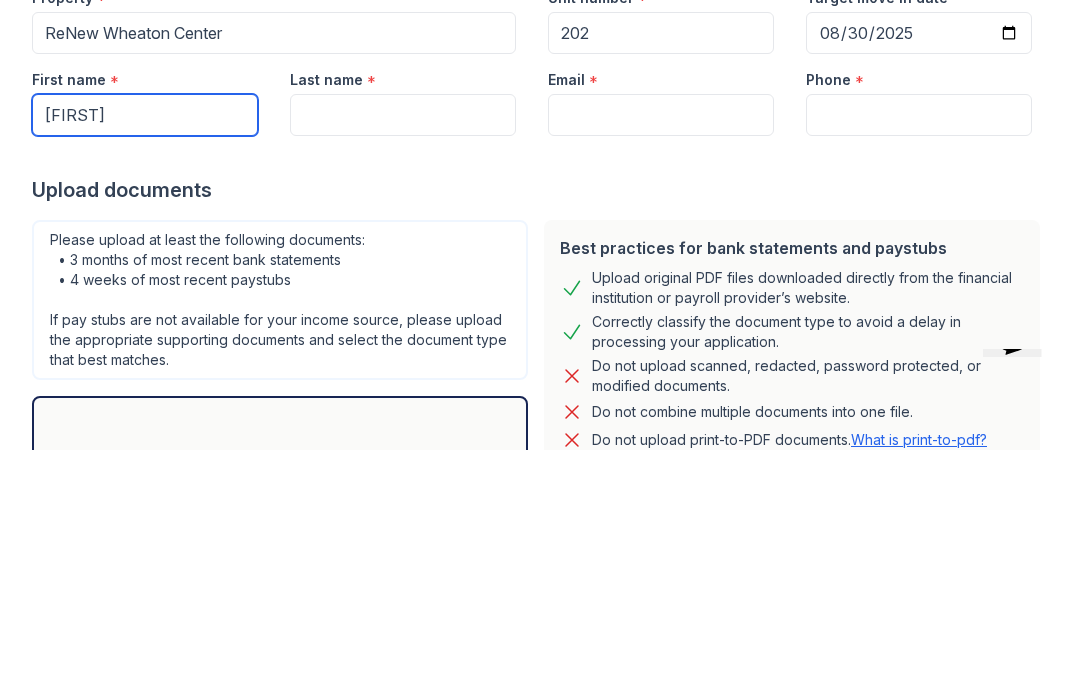 type on "Clevethrine" 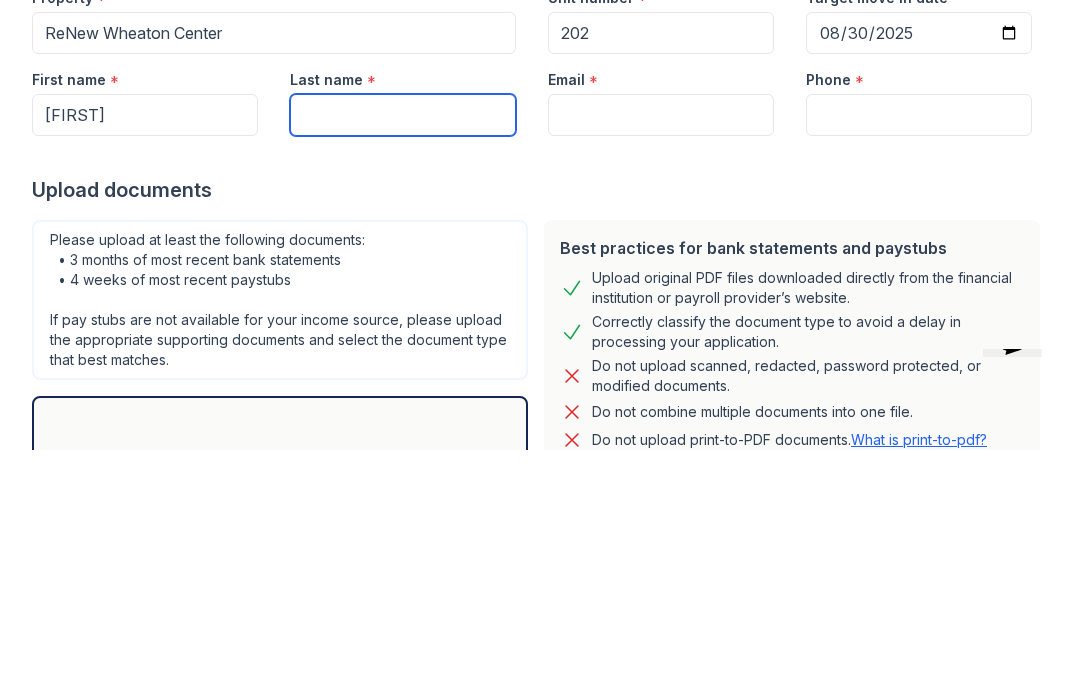 click on "Last name" at bounding box center (403, 347) 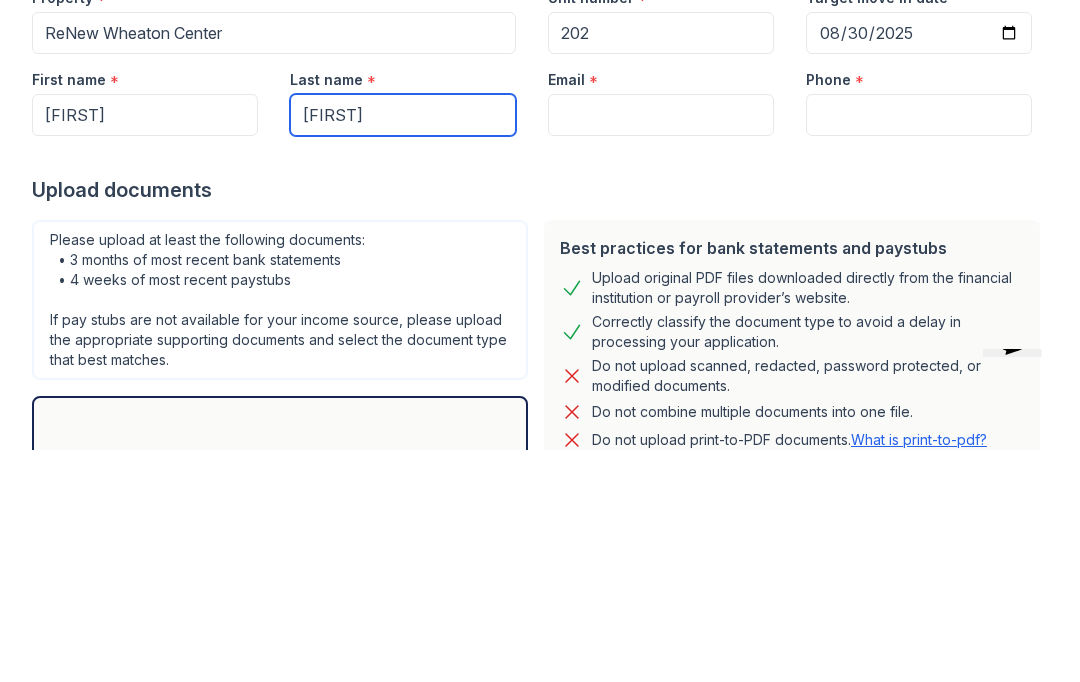type on "Thomas" 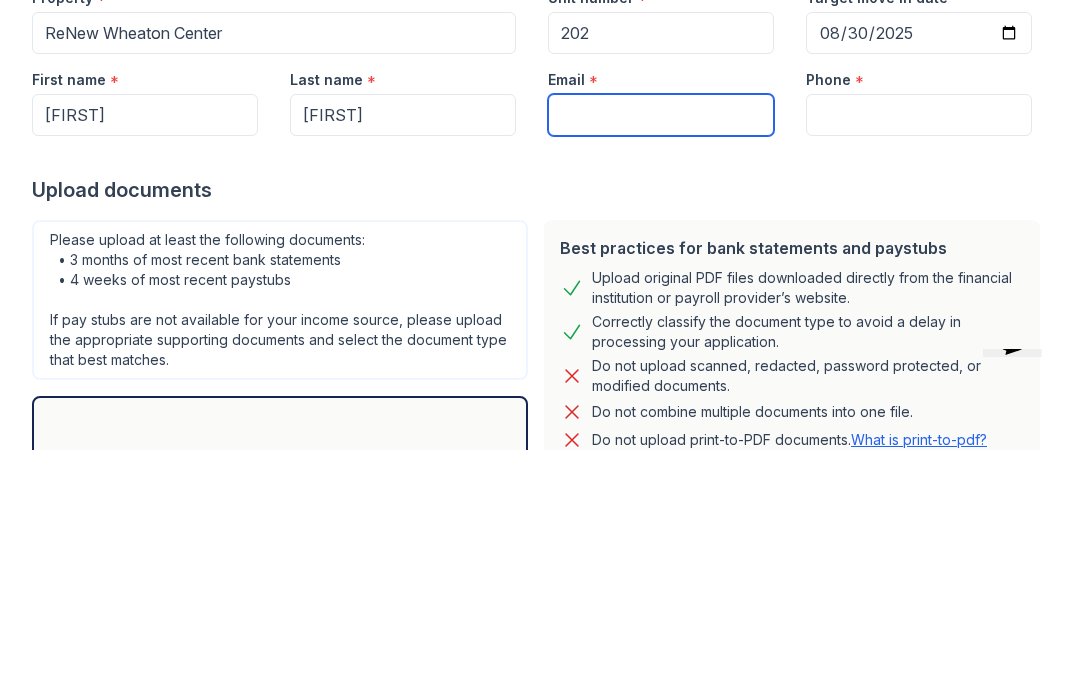 click on "Email" at bounding box center [661, 347] 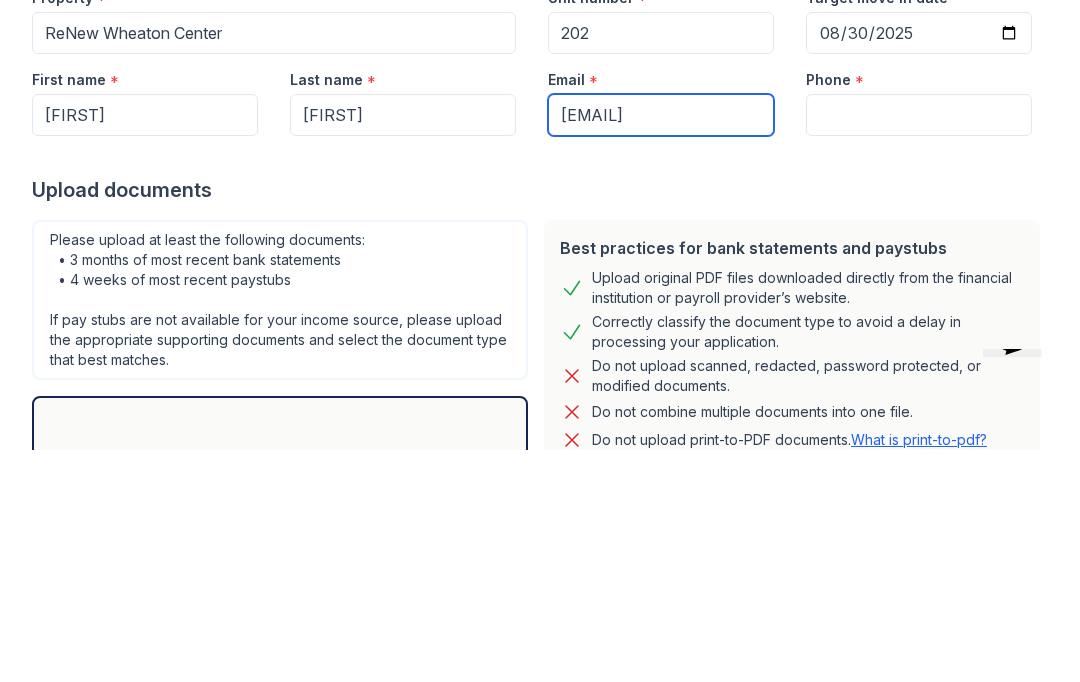 type on "[EMAIL]" 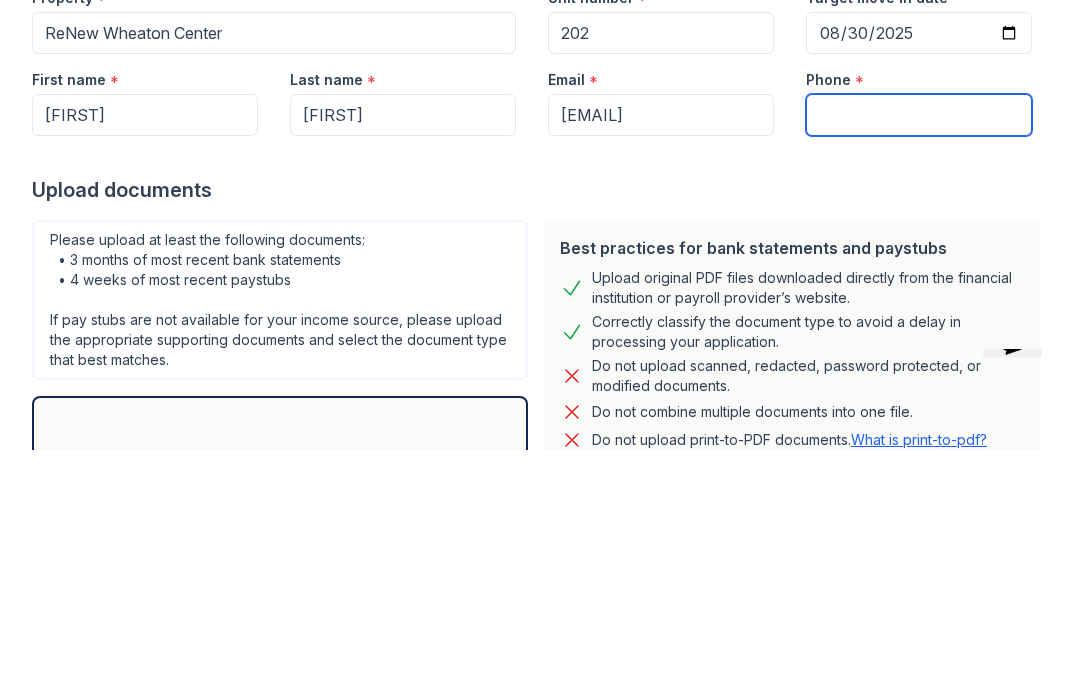 click on "Phone" at bounding box center (919, 347) 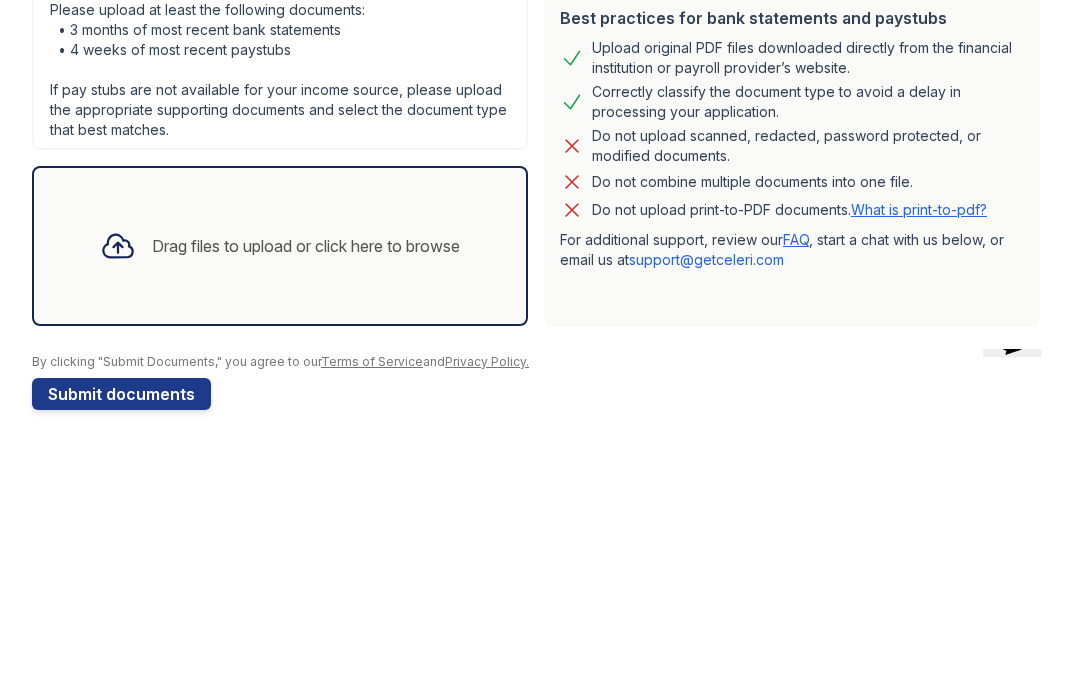 scroll, scrollTop: 230, scrollLeft: 0, axis: vertical 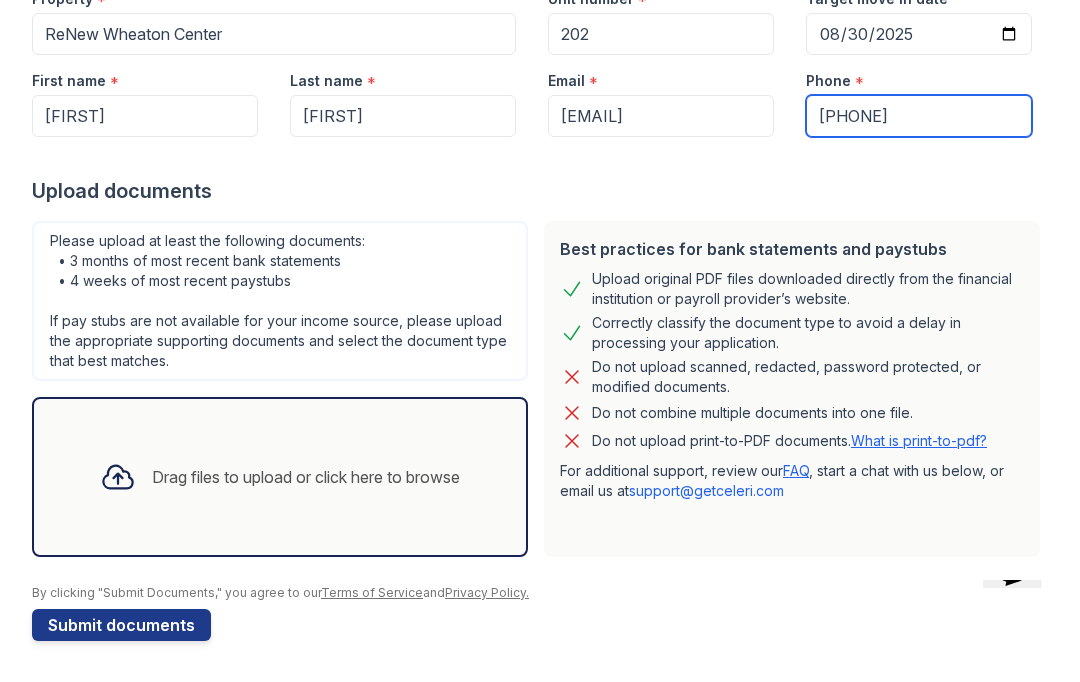 type on "[PHONE]" 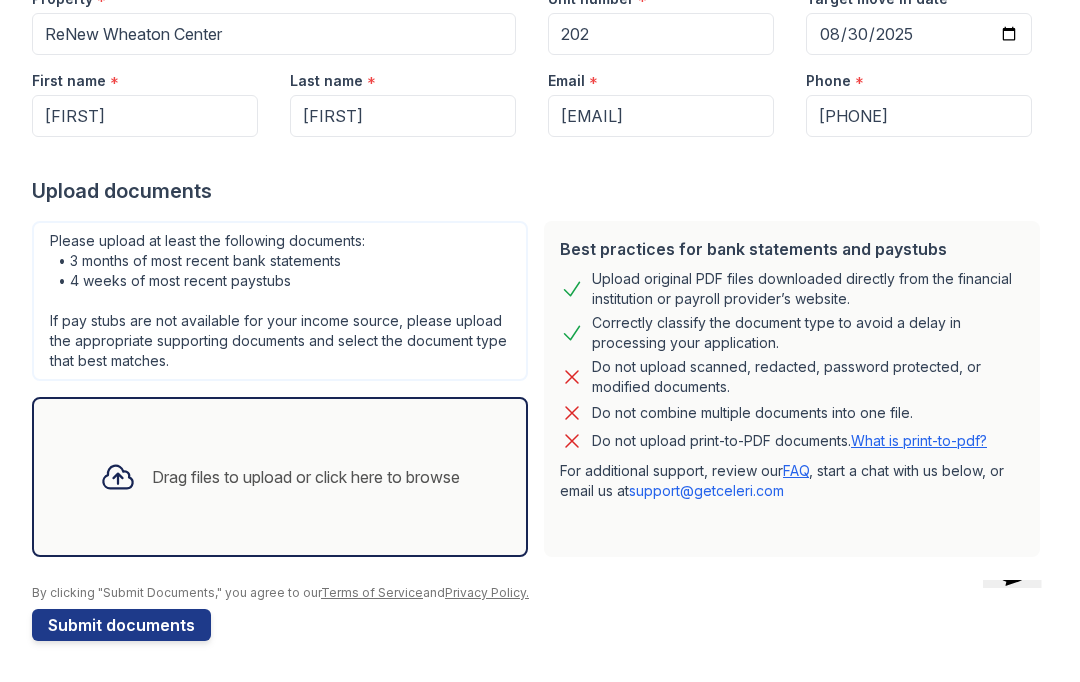 click on "Drag files to upload or click here to browse" at bounding box center (280, 478) 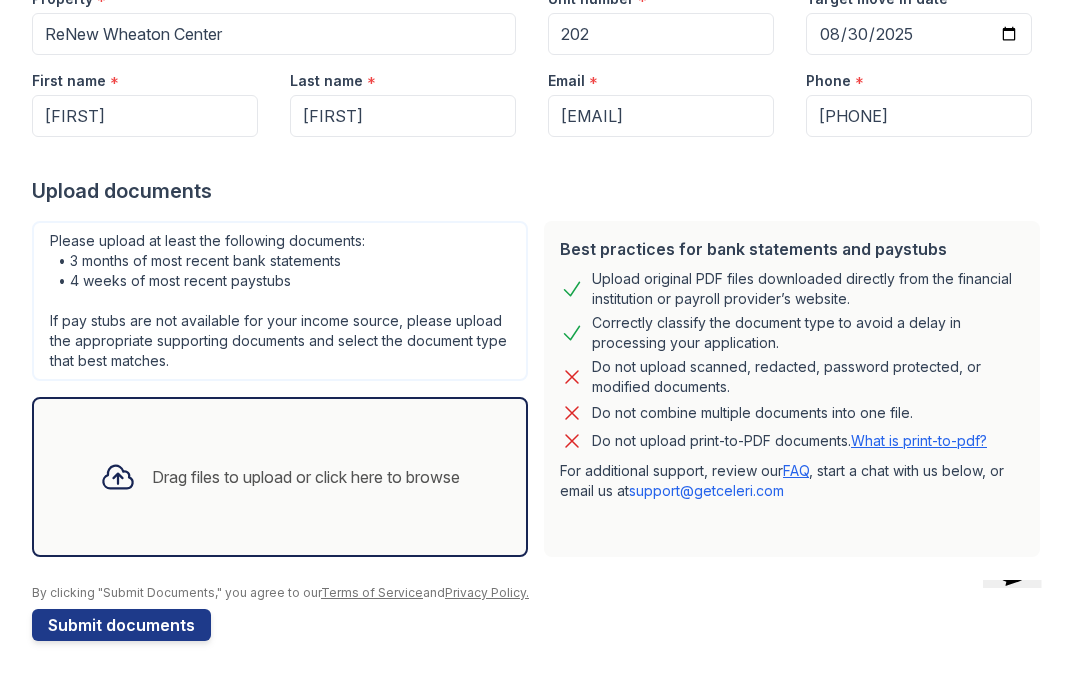click on "Drag files to upload or click here to browse" at bounding box center (306, 478) 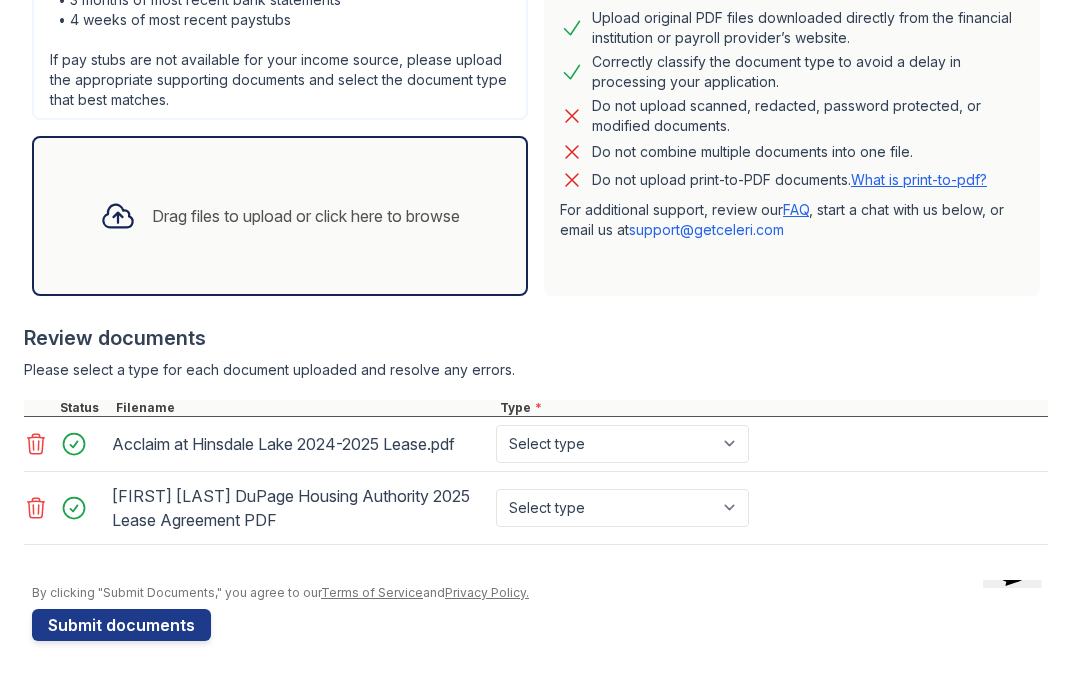 scroll, scrollTop: 491, scrollLeft: 0, axis: vertical 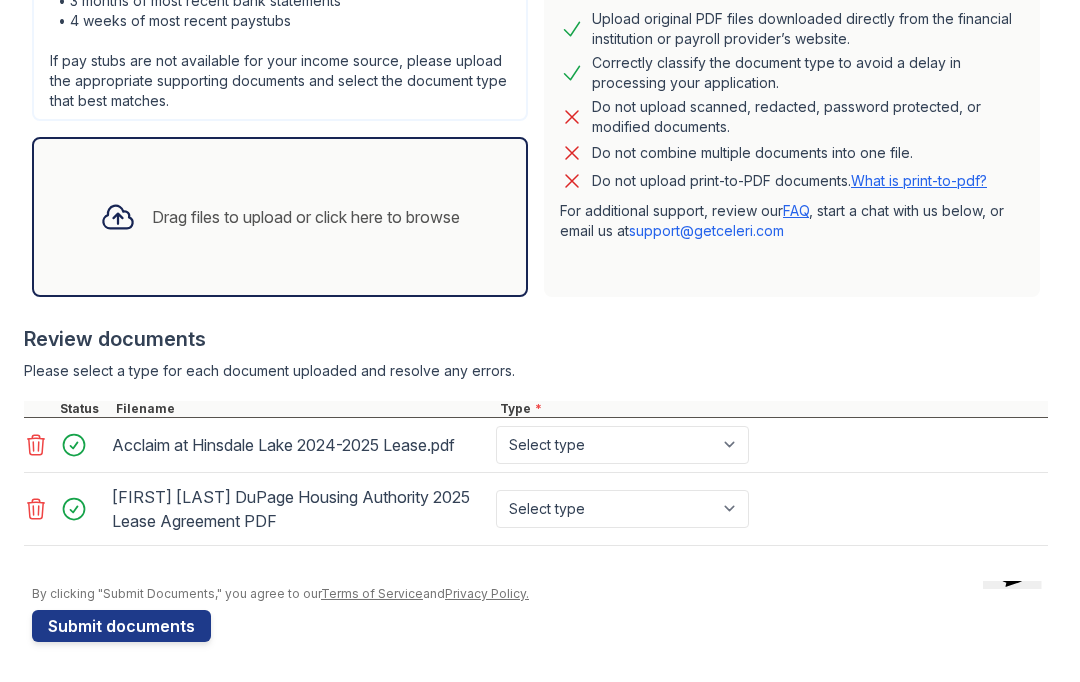 click on "Drag files to upload or click here to browse" at bounding box center [280, 217] 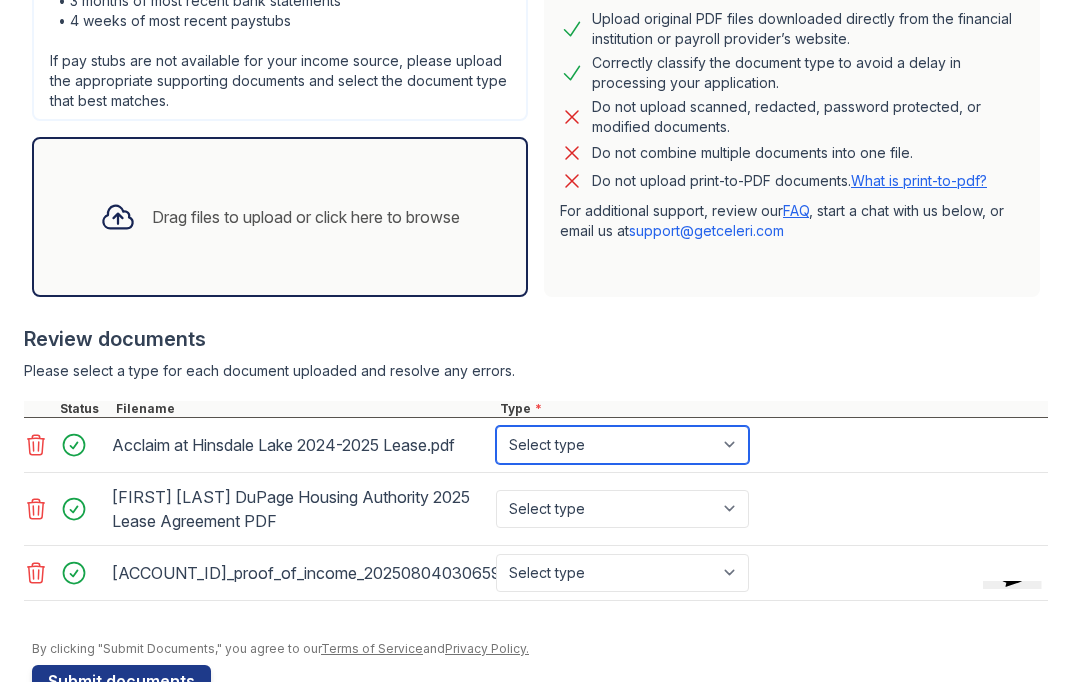 click on "Select type
Paystub
Bank Statement
Offer Letter
Tax Documents
Benefit Award Letter
Investment Account Statement
Other" at bounding box center (622, 445) 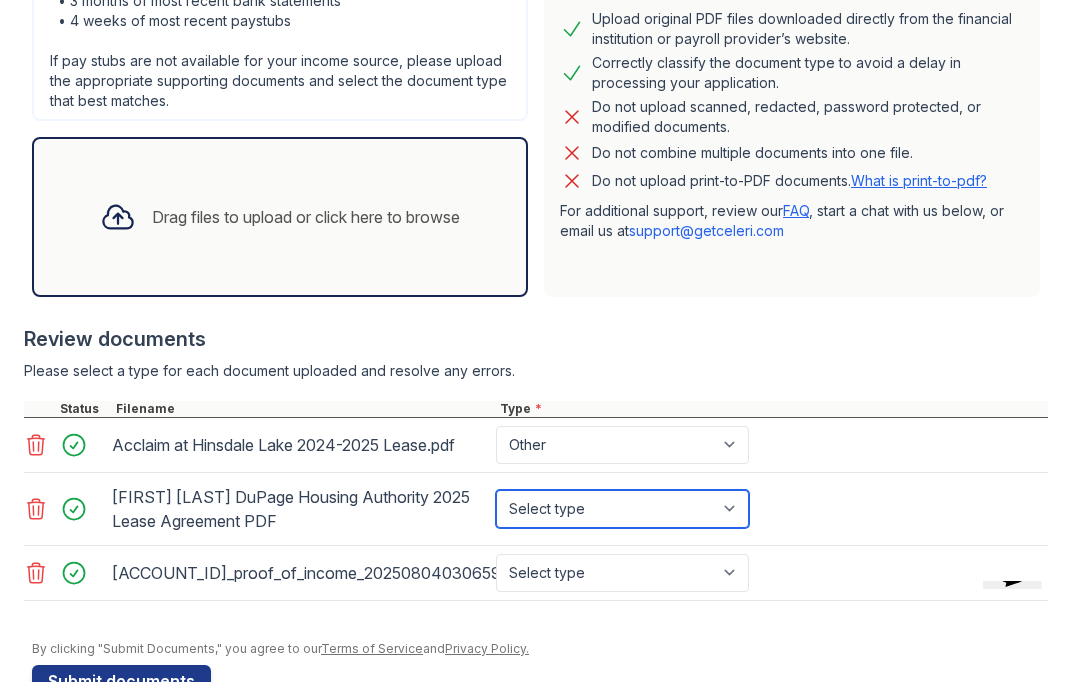 click on "Select type
Paystub
Bank Statement
Offer Letter
Tax Documents
Benefit Award Letter
Investment Account Statement
Other" at bounding box center (622, 509) 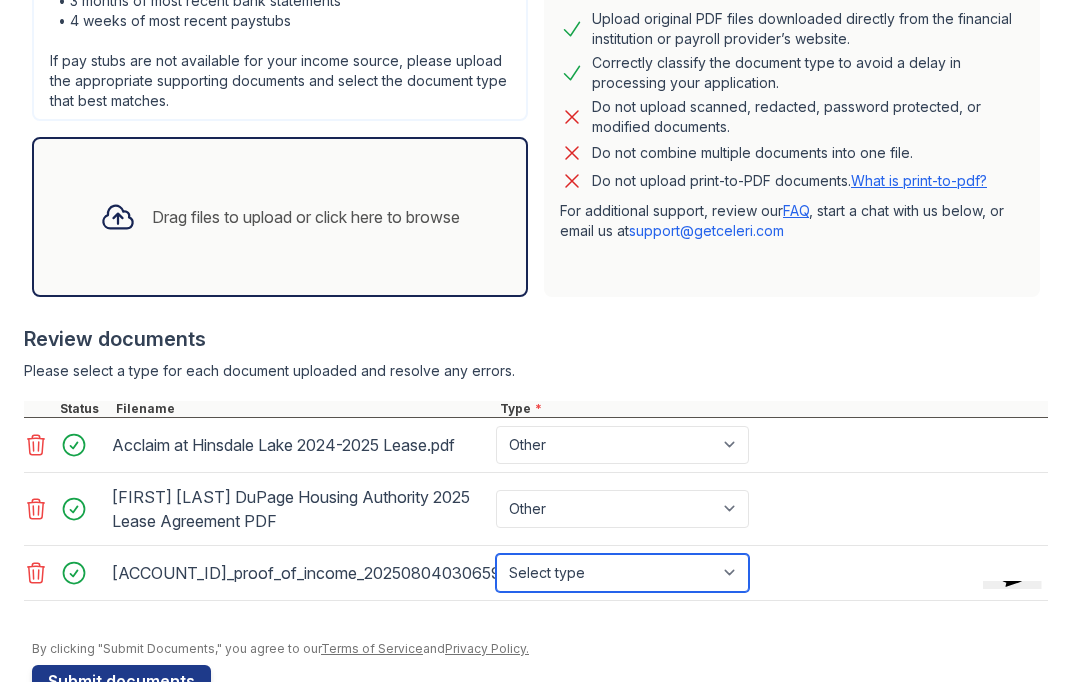 click on "Select type
Paystub
Bank Statement
Offer Letter
Tax Documents
Benefit Award Letter
Investment Account Statement
Other" at bounding box center (622, 573) 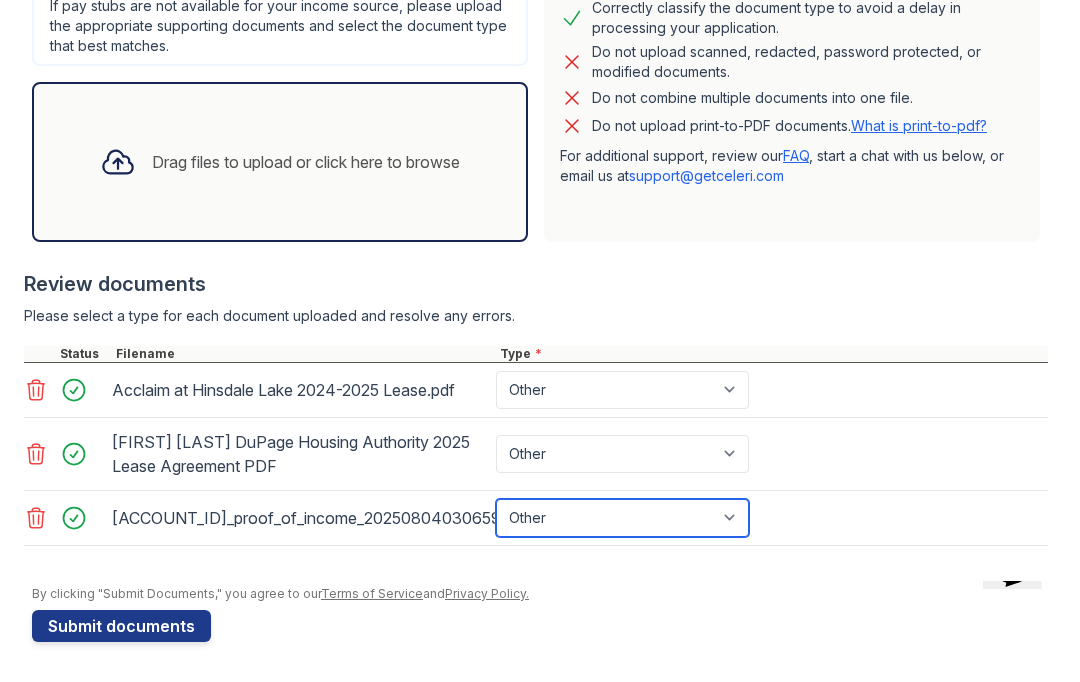 scroll, scrollTop: 546, scrollLeft: 0, axis: vertical 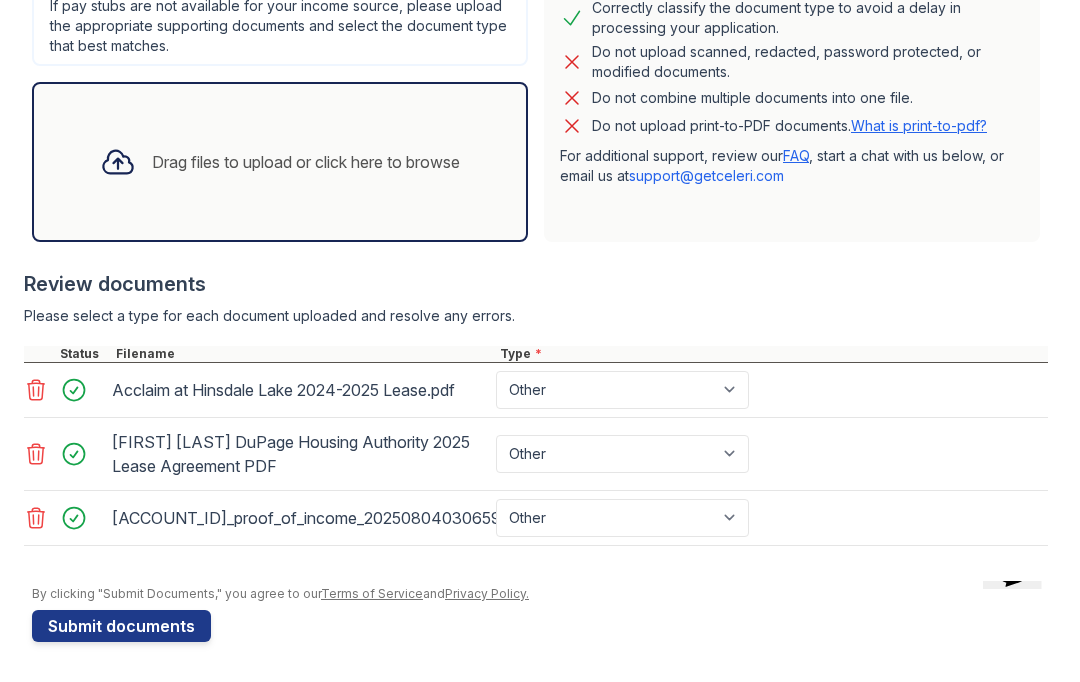click on "Submit documents" at bounding box center [121, 626] 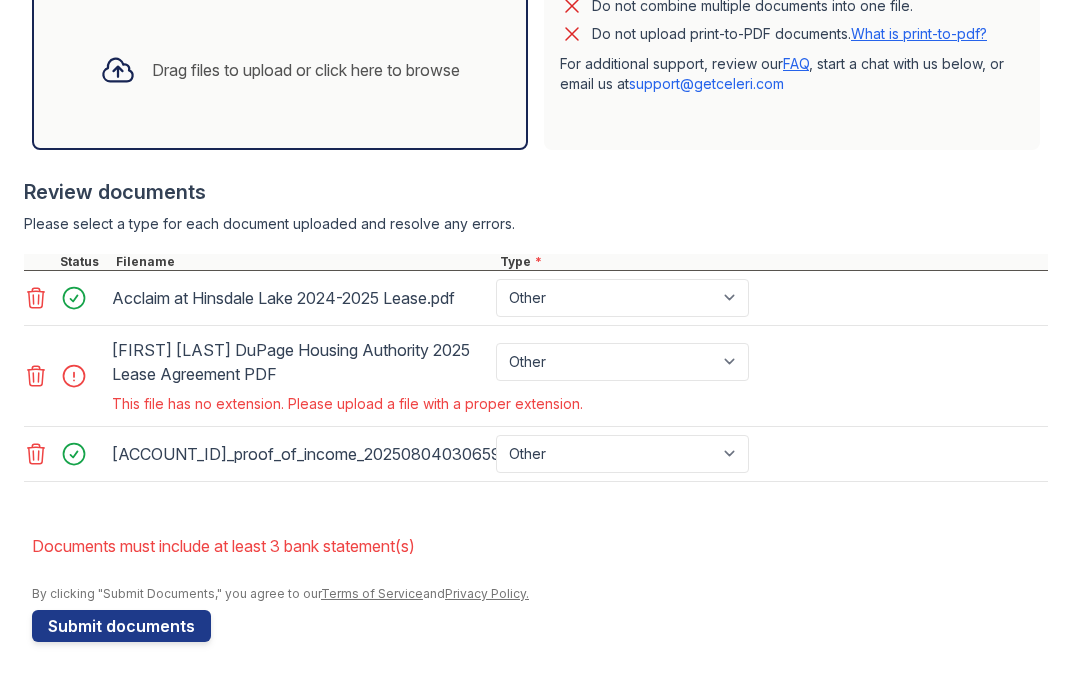 scroll, scrollTop: 694, scrollLeft: 0, axis: vertical 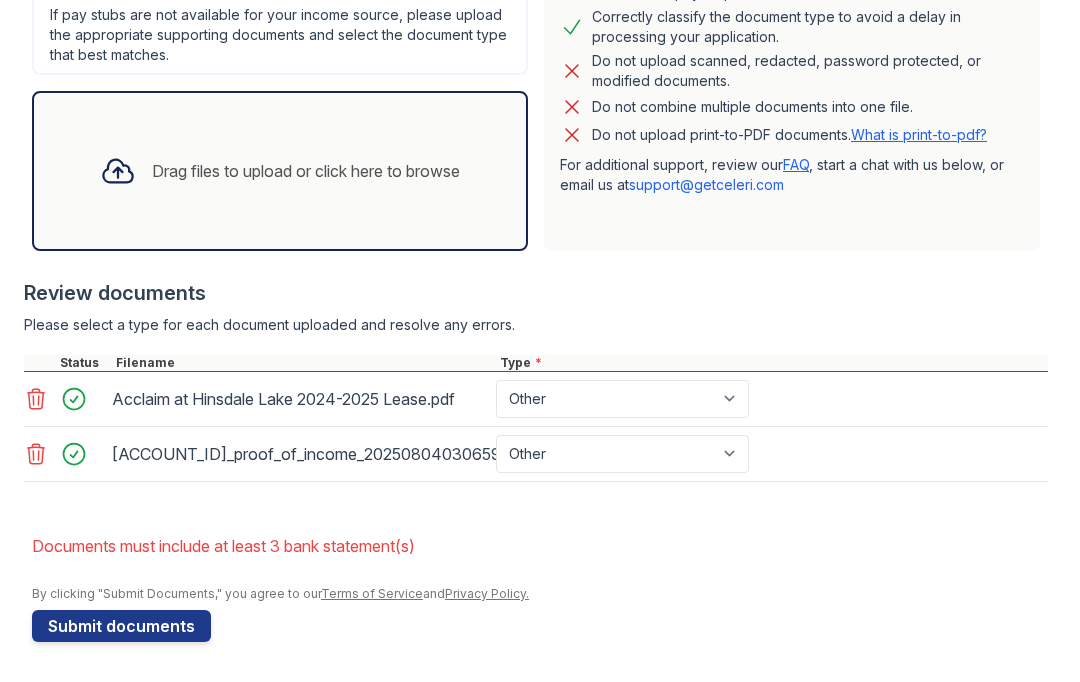 click on "Drag files to upload or click here to browse" at bounding box center [306, 171] 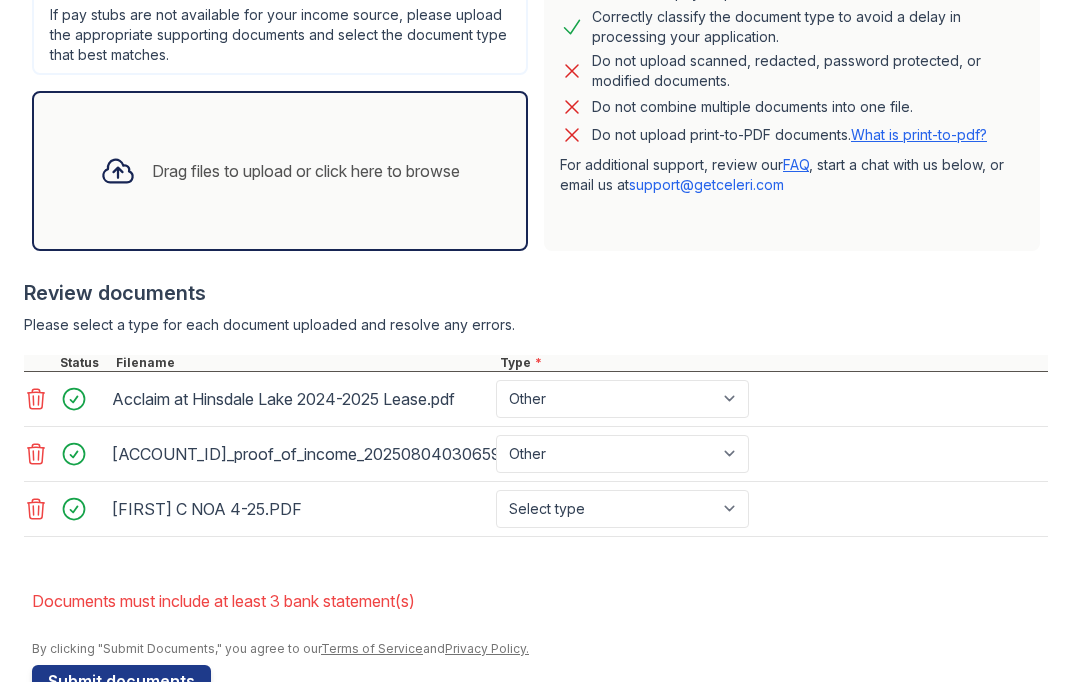 click 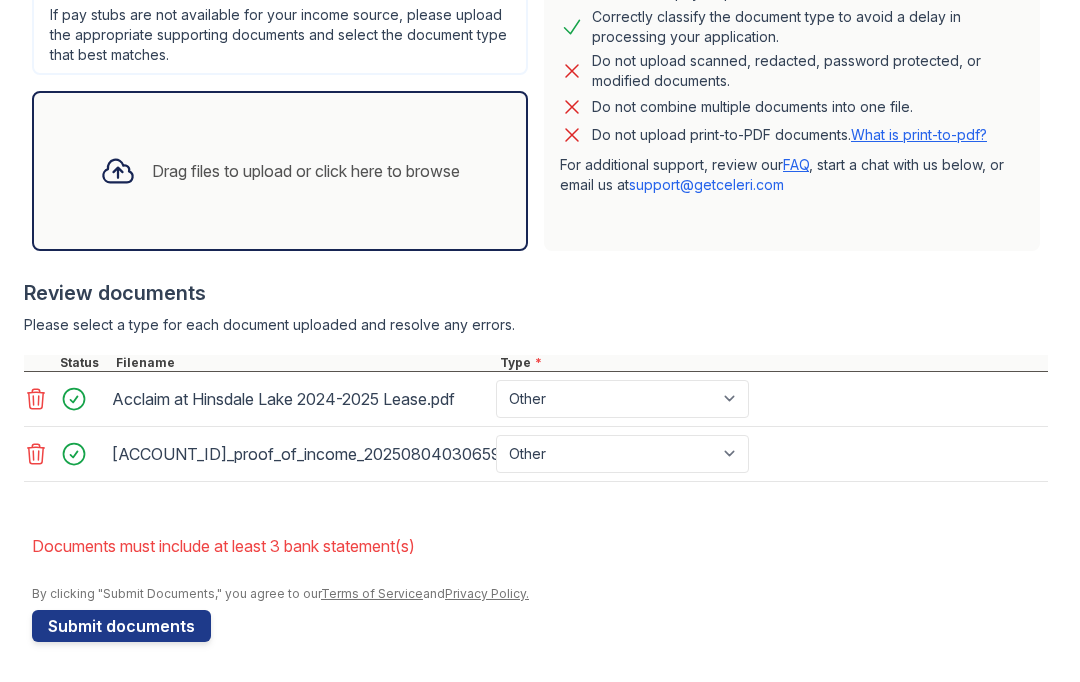 click on "Drag files to upload or click here to browse" at bounding box center (280, 171) 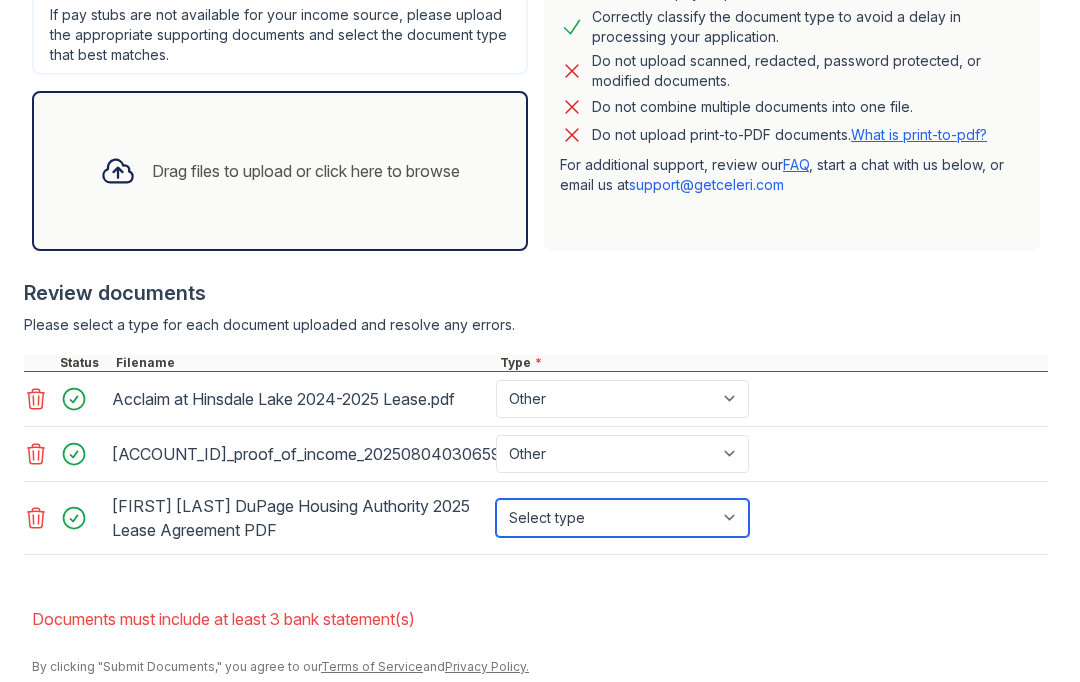 click on "Select type
Paystub
Bank Statement
Offer Letter
Tax Documents
Benefit Award Letter
Investment Account Statement
Other" at bounding box center (622, 518) 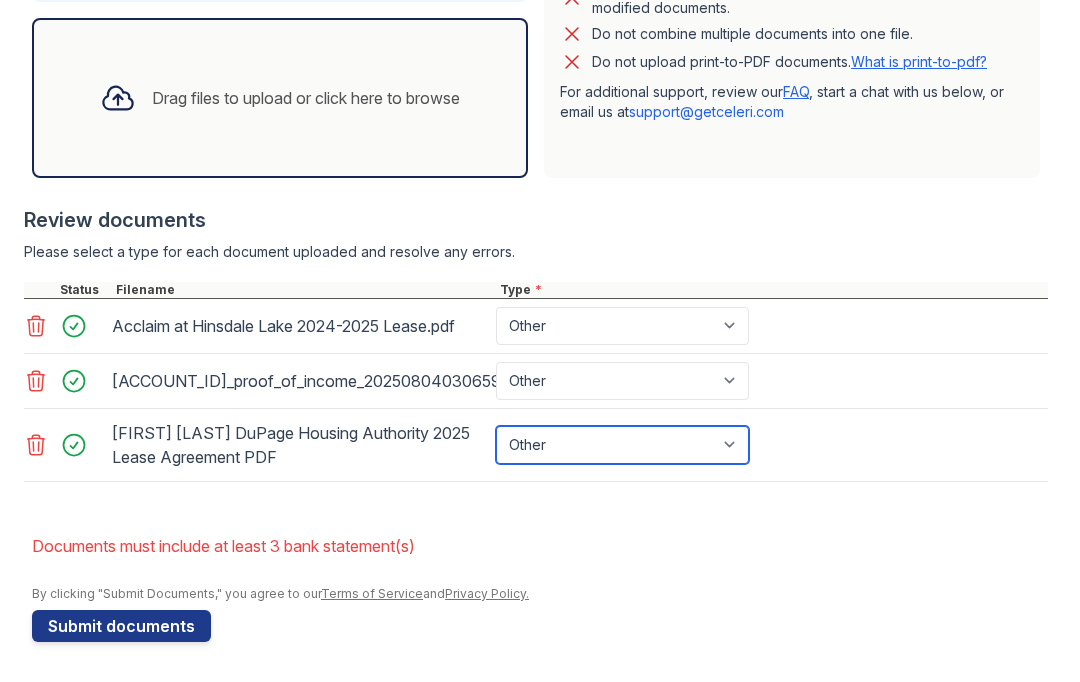 scroll, scrollTop: 666, scrollLeft: 0, axis: vertical 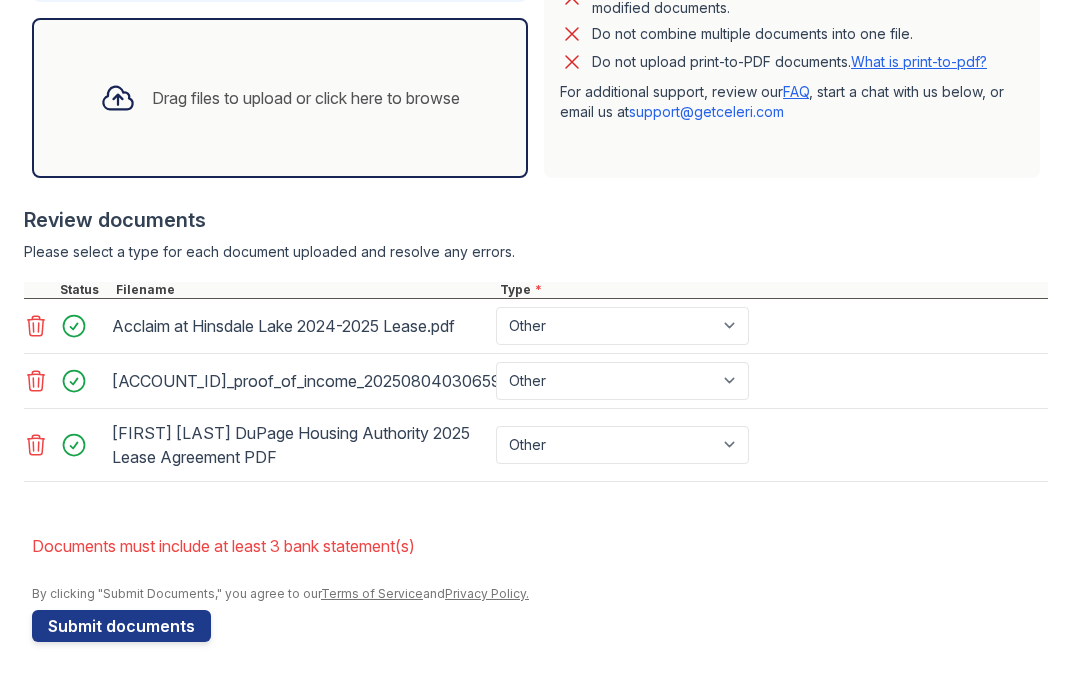 click on "Submit documents" at bounding box center (121, 626) 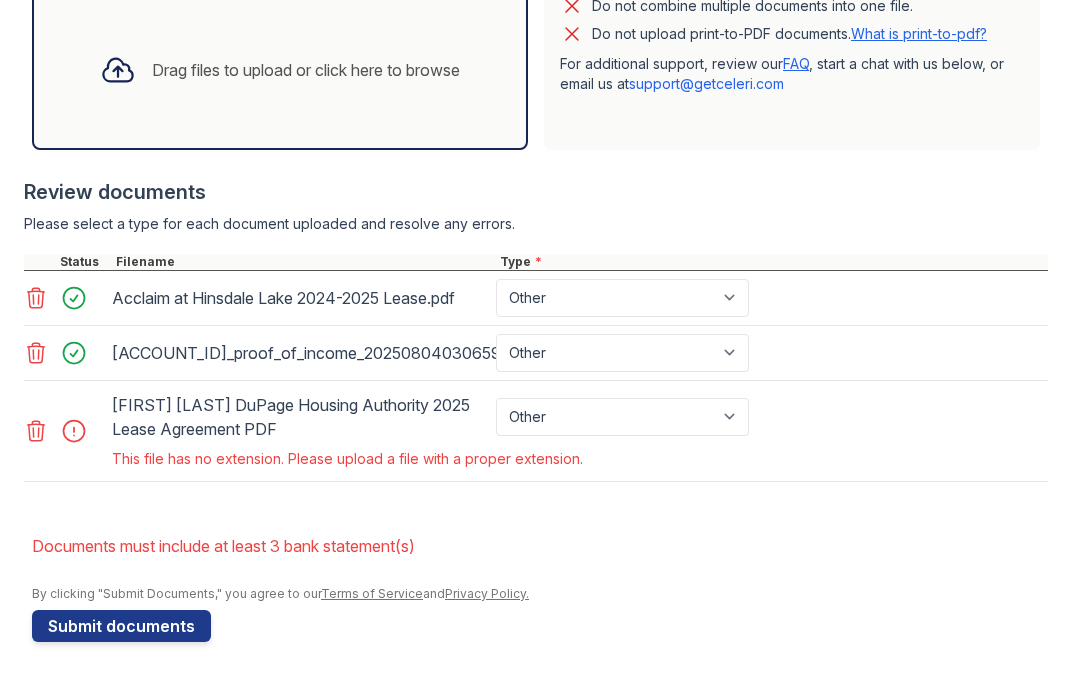 scroll, scrollTop: 694, scrollLeft: 0, axis: vertical 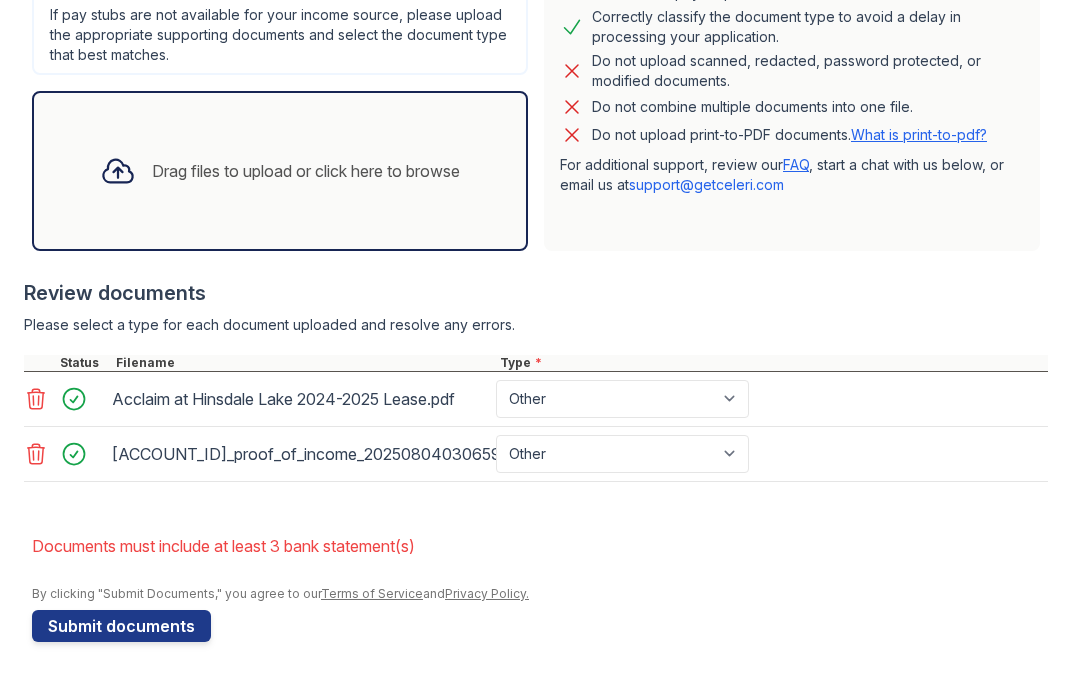 click on "Drag files to upload or click here to browse" at bounding box center (306, 171) 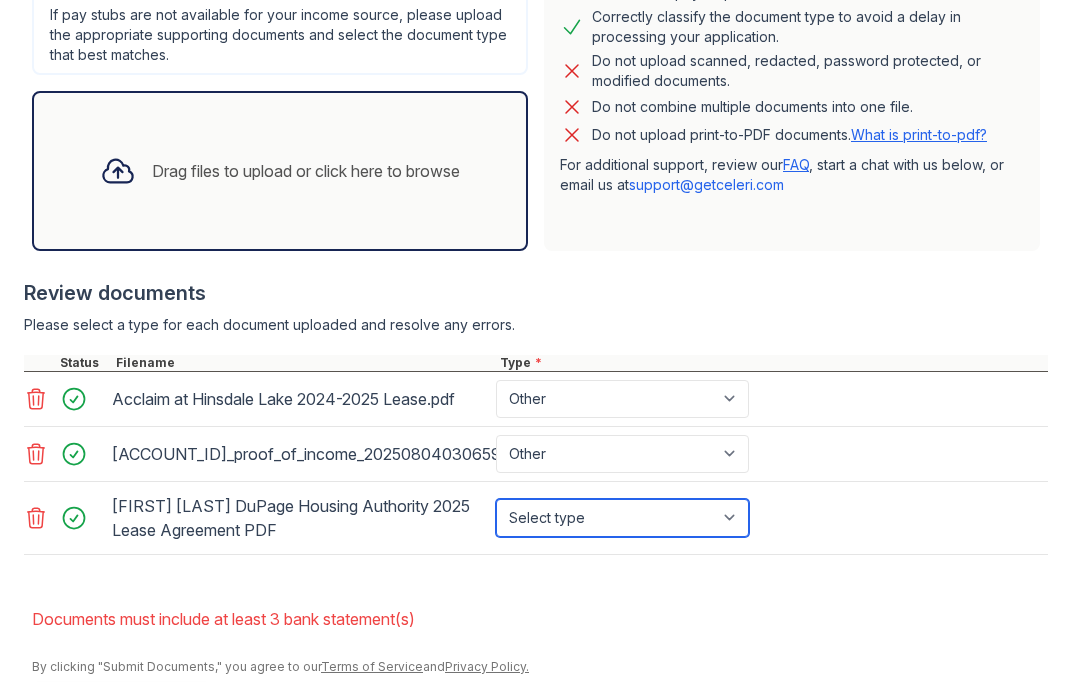 click on "Select type
Paystub
Bank Statement
Offer Letter
Tax Documents
Benefit Award Letter
Investment Account Statement
Other" at bounding box center (622, 518) 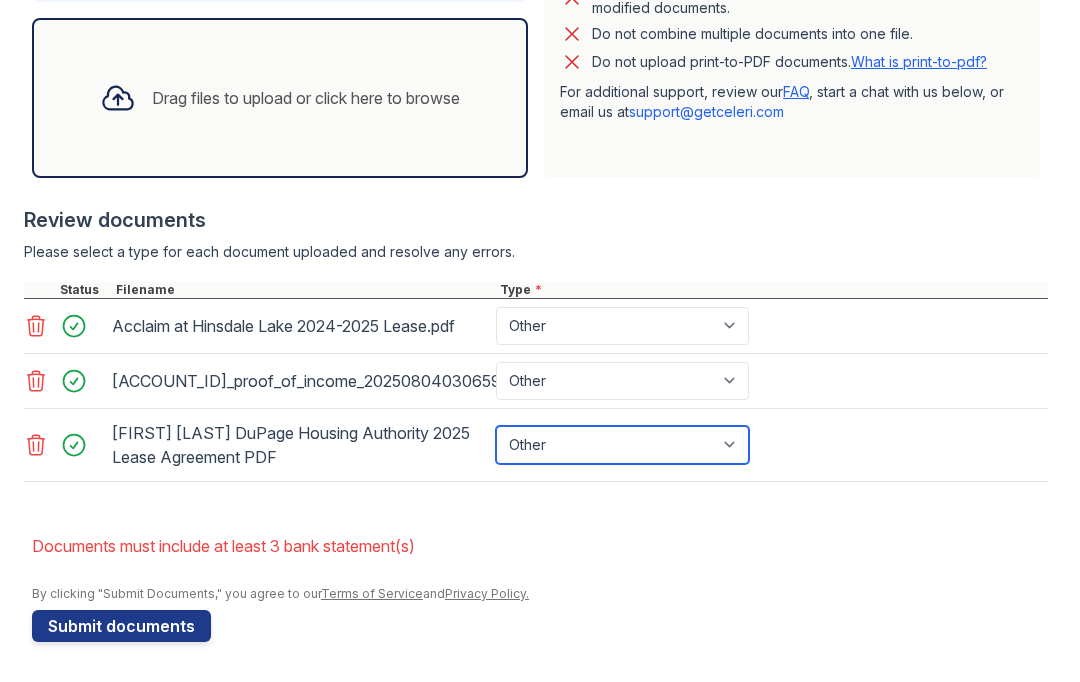 scroll, scrollTop: 666, scrollLeft: 0, axis: vertical 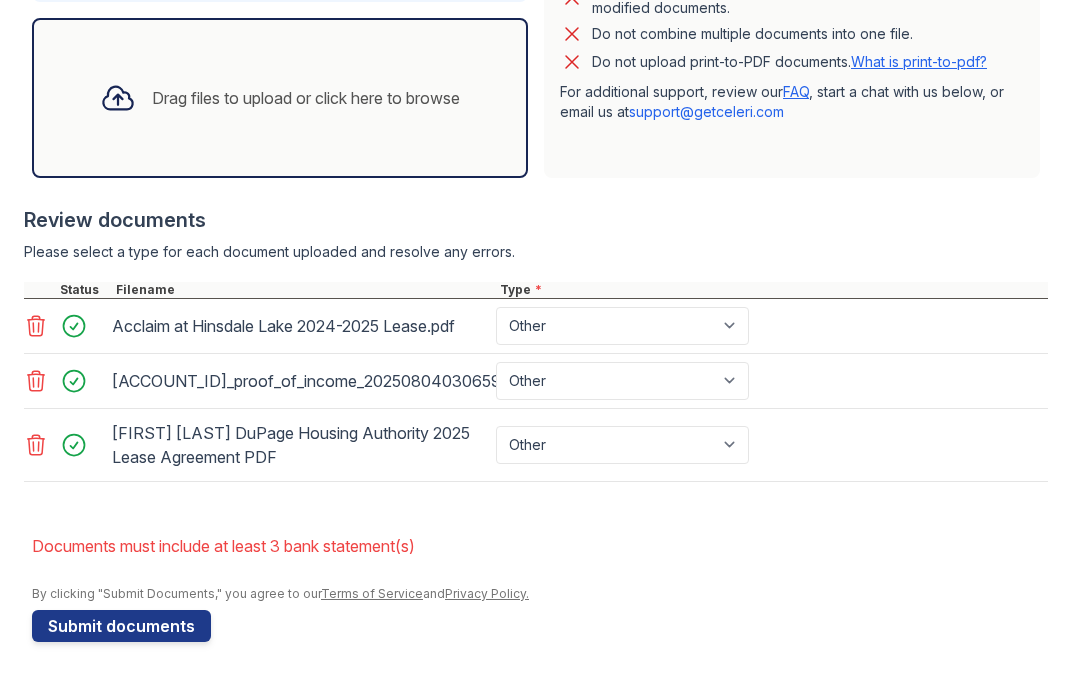 click on "Submit documents" at bounding box center (121, 626) 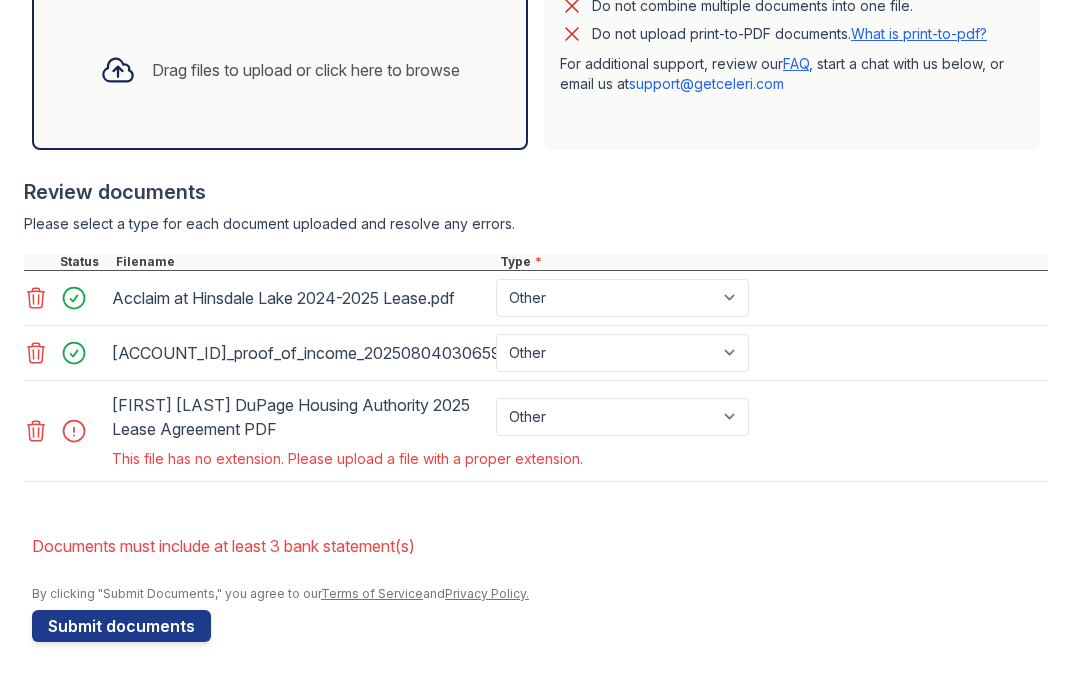 scroll, scrollTop: 694, scrollLeft: 0, axis: vertical 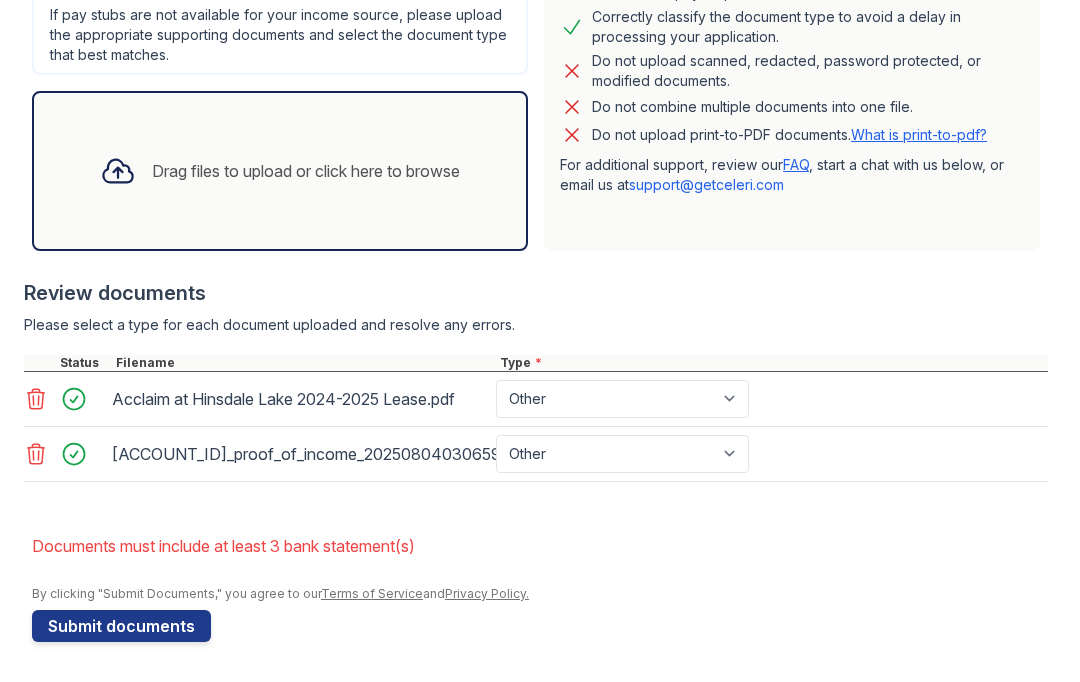 click on "Submit documents" at bounding box center [121, 626] 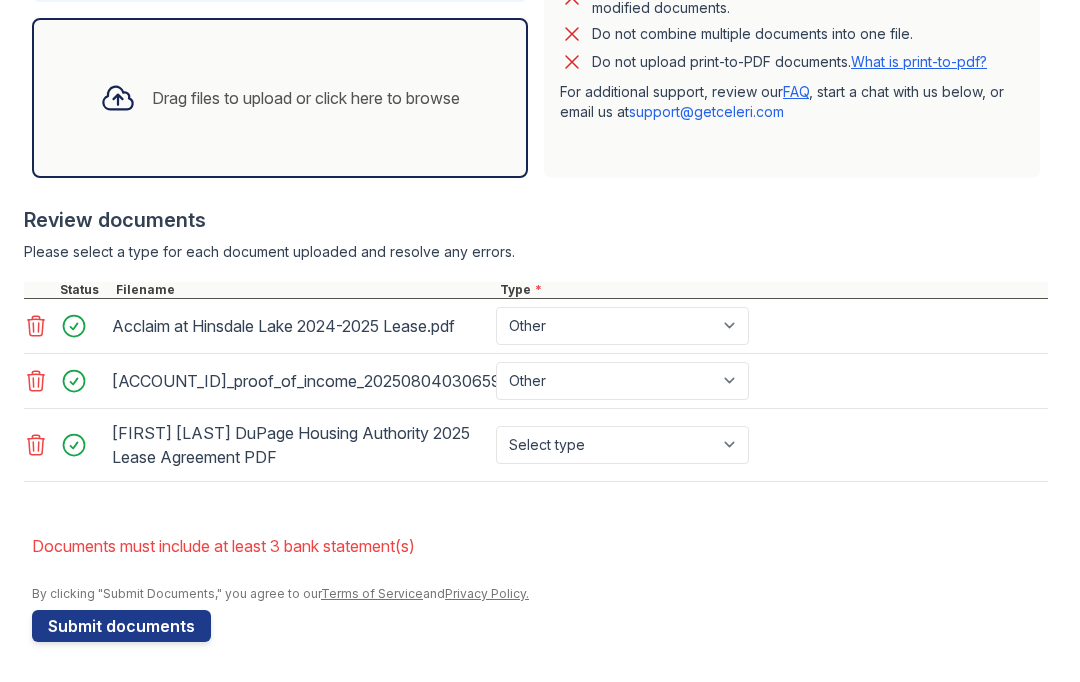 scroll, scrollTop: 666, scrollLeft: 0, axis: vertical 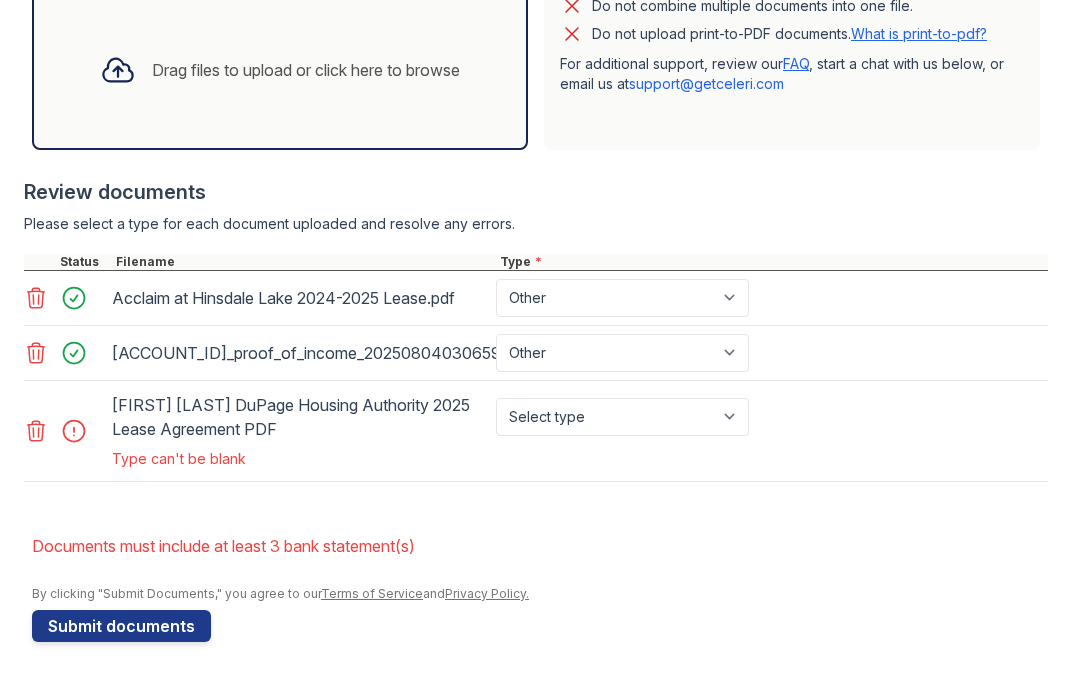 click on "Type can't be blank" at bounding box center [432, 459] 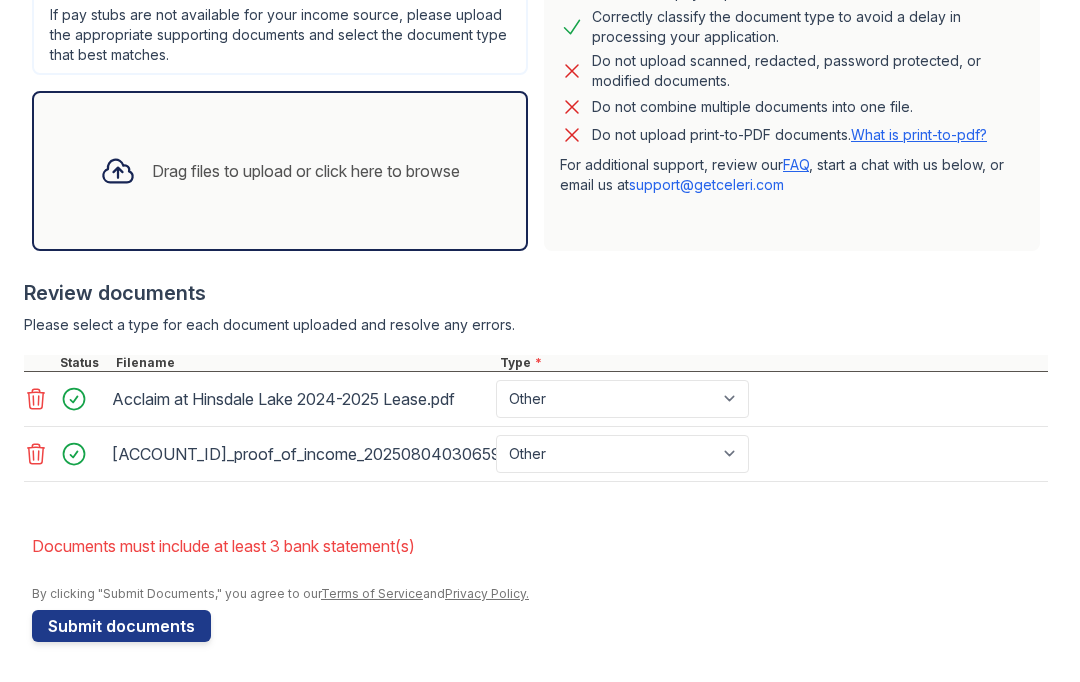 click on "Drag files to upload or click here to browse" at bounding box center (306, 171) 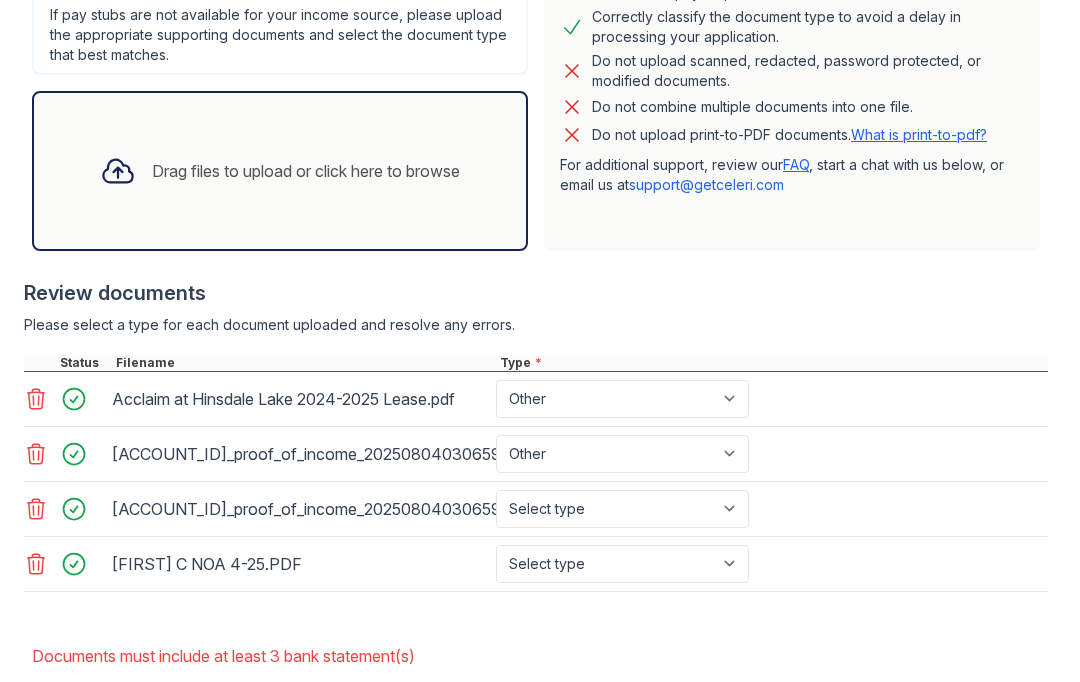 click 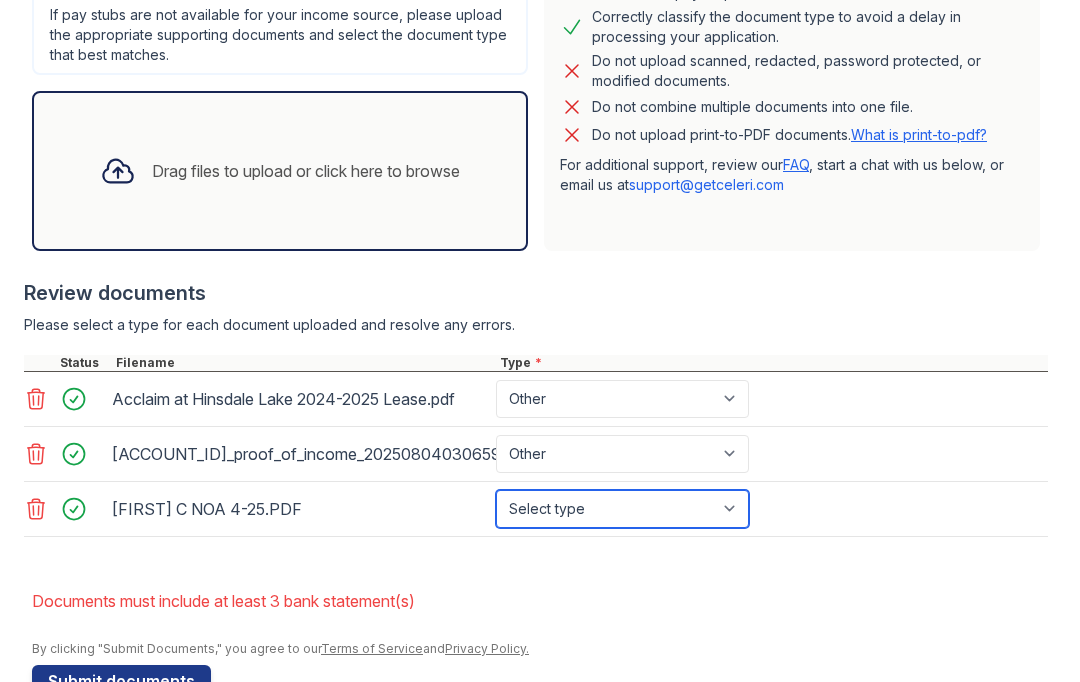 click on "Select type
Paystub
Bank Statement
Offer Letter
Tax Documents
Benefit Award Letter
Investment Account Statement
Other" at bounding box center [622, 509] 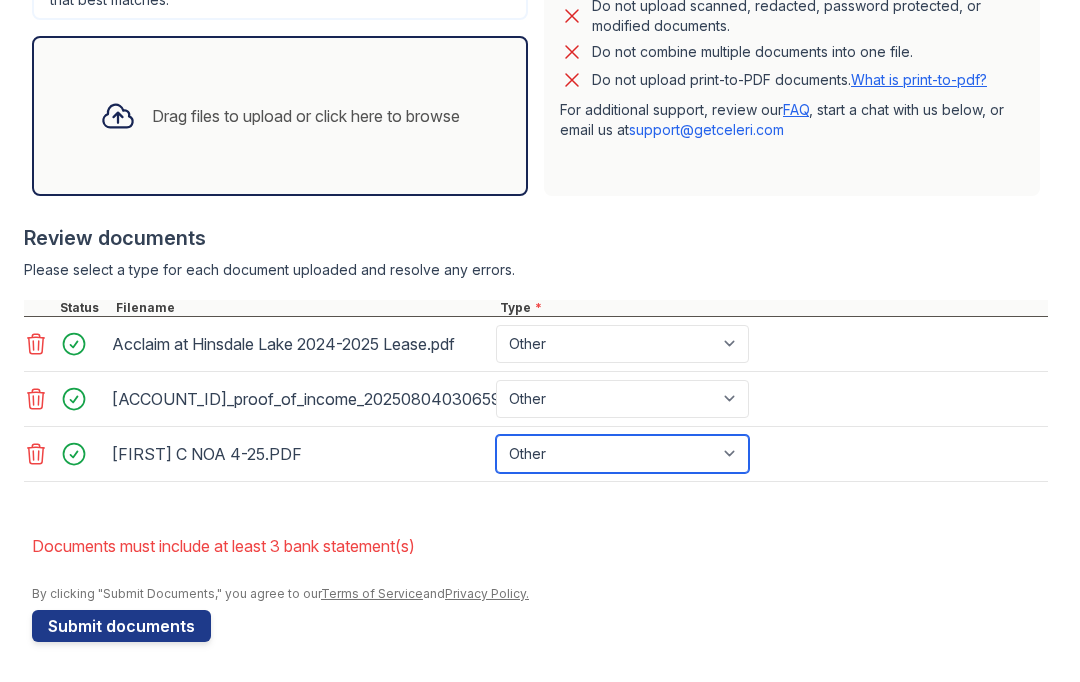 scroll, scrollTop: 648, scrollLeft: 0, axis: vertical 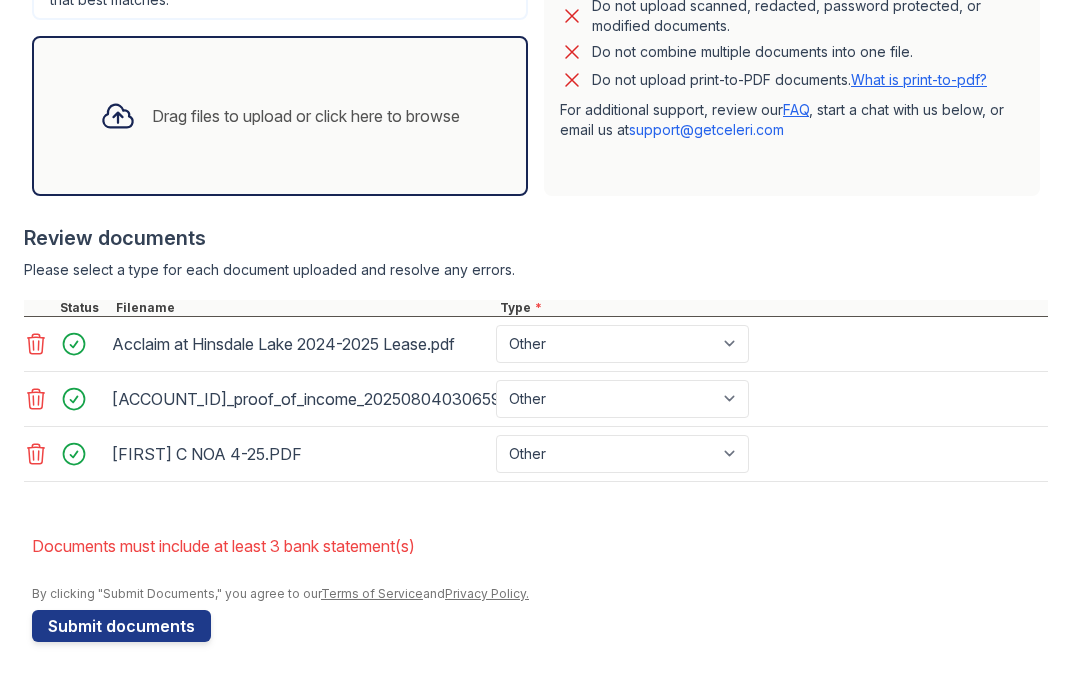 click on "Submit documents" at bounding box center (121, 626) 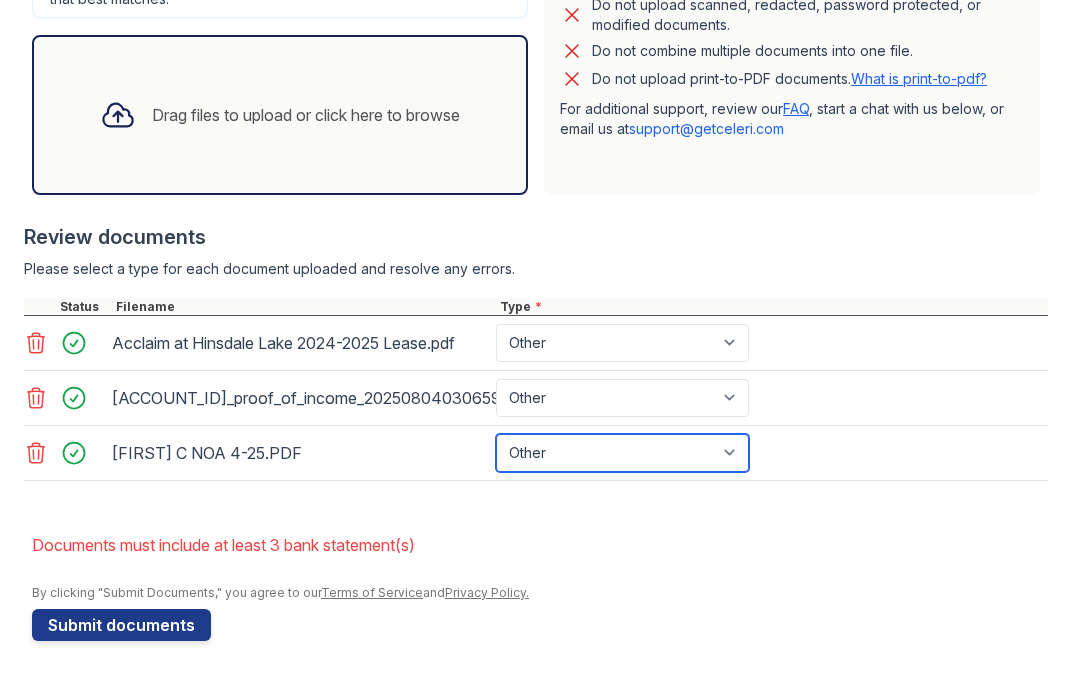 click on "Paystub
Bank Statement
Offer Letter
Tax Documents
Benefit Award Letter
Investment Account Statement
Other" at bounding box center [622, 454] 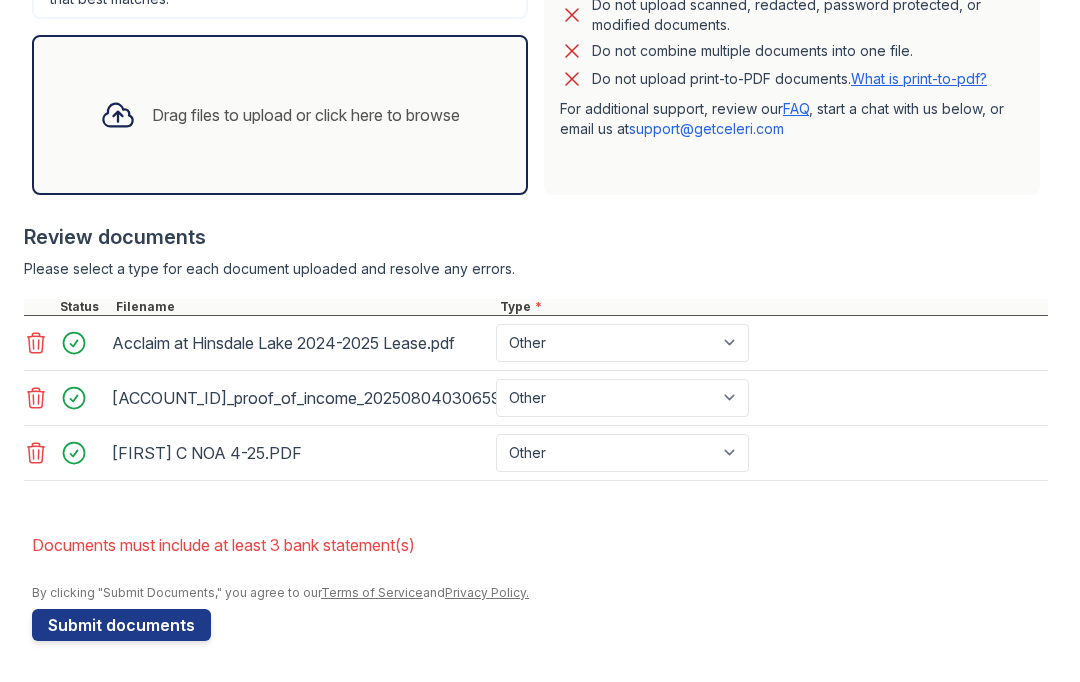 click on "Drag files to upload or click here to browse" at bounding box center [306, 116] 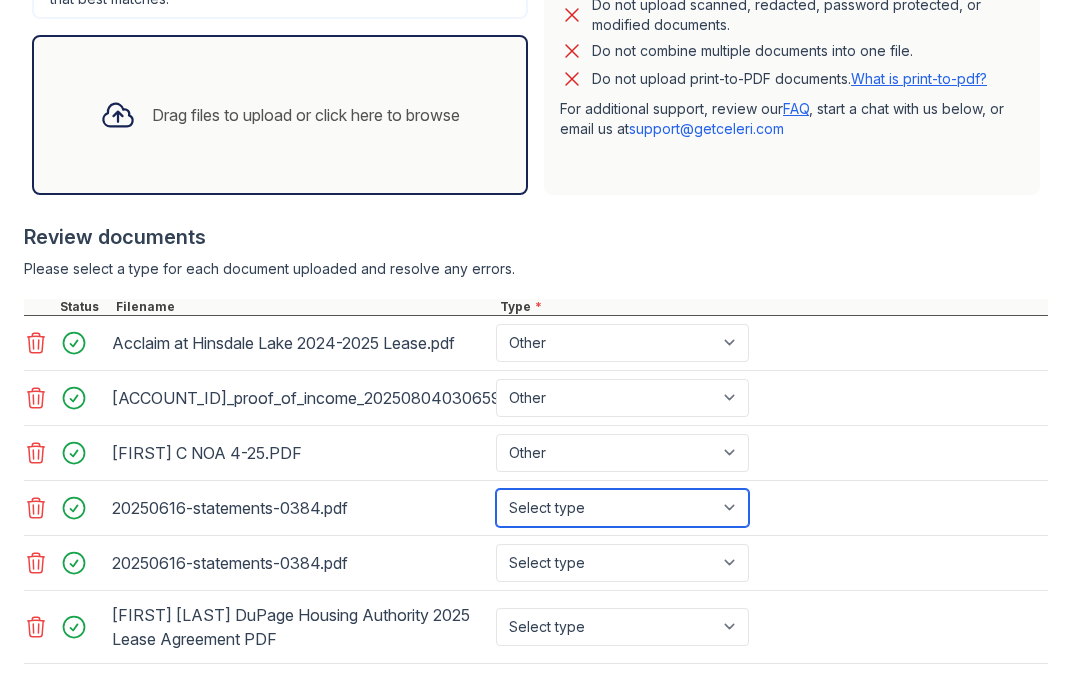 click on "Select type
Paystub
Bank Statement
Offer Letter
Tax Documents
Benefit Award Letter
Investment Account Statement
Other" at bounding box center (622, 509) 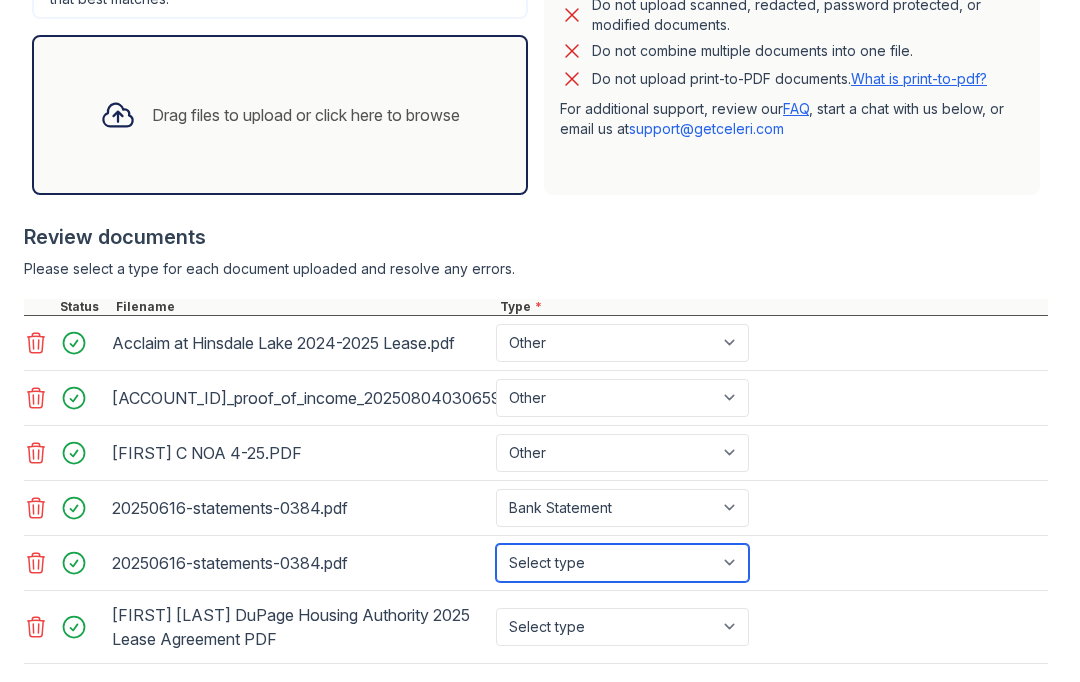 click on "Select type
Paystub
Bank Statement
Offer Letter
Tax Documents
Benefit Award Letter
Investment Account Statement
Other" at bounding box center (622, 564) 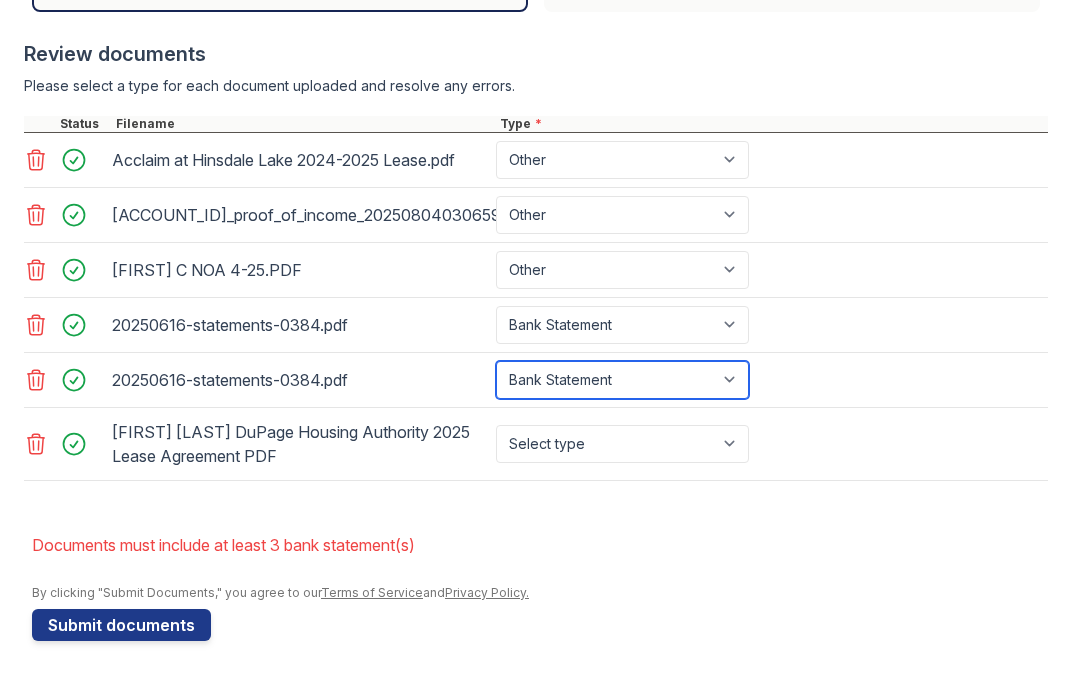 scroll, scrollTop: 831, scrollLeft: 0, axis: vertical 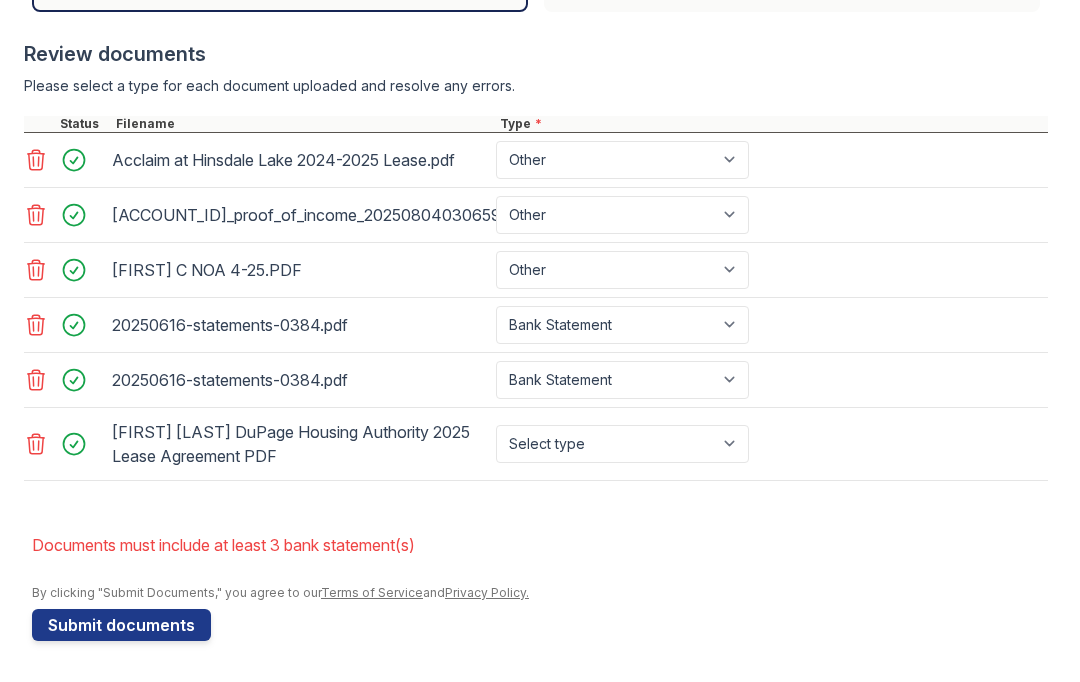 click on "Submit documents" at bounding box center [121, 626] 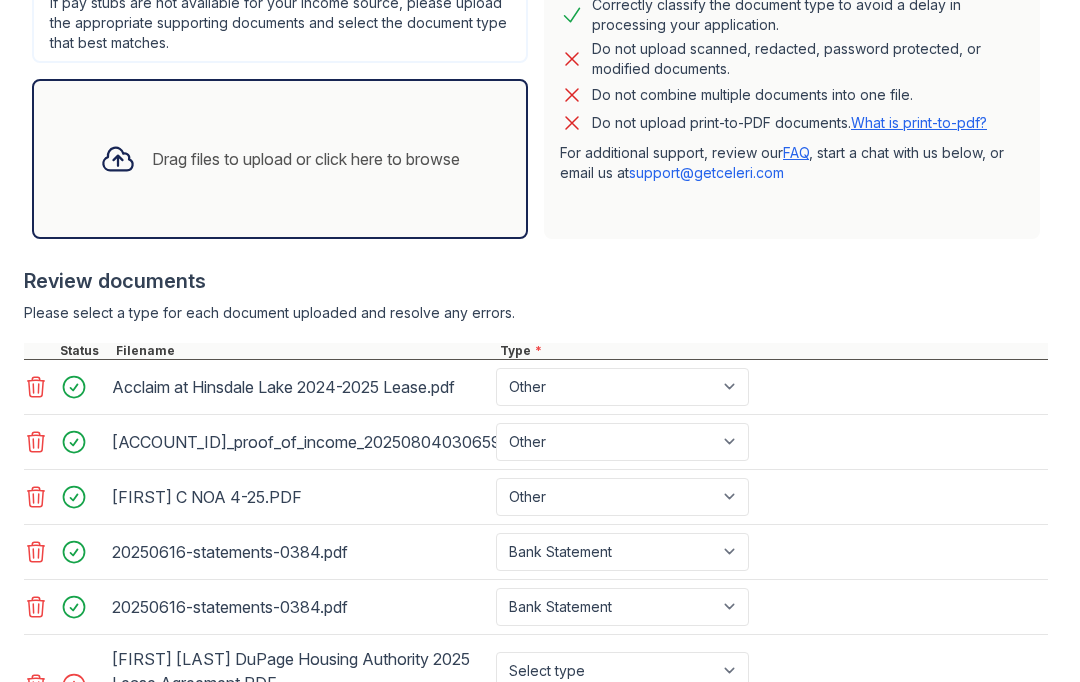 scroll, scrollTop: 608, scrollLeft: 0, axis: vertical 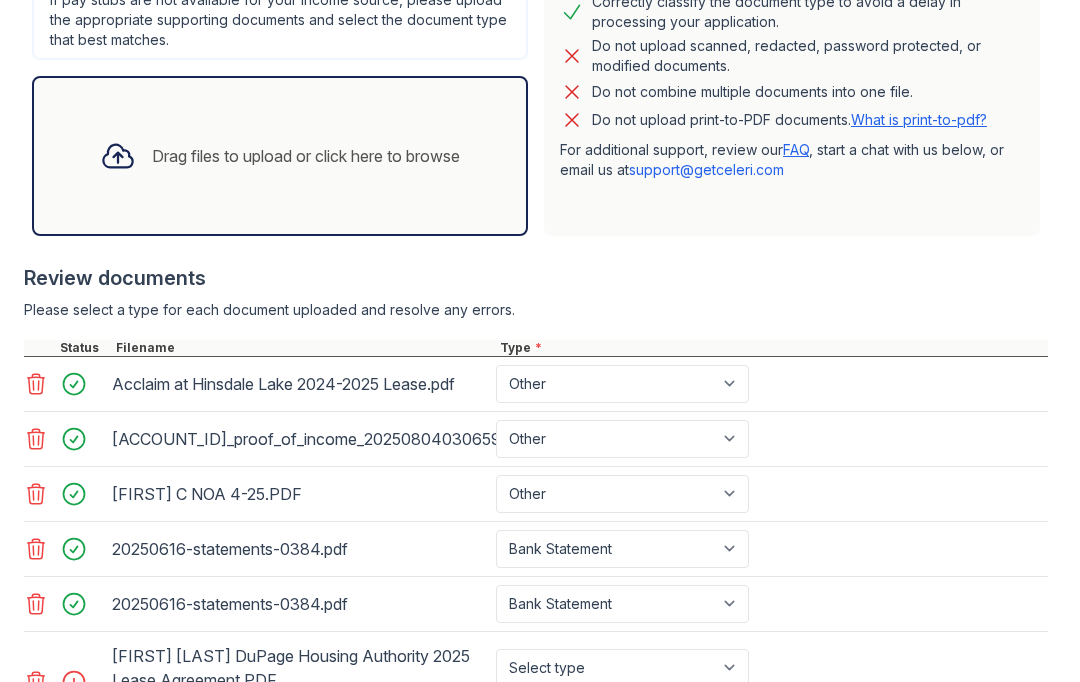 click on "Drag files to upload or click here to browse" at bounding box center [306, 156] 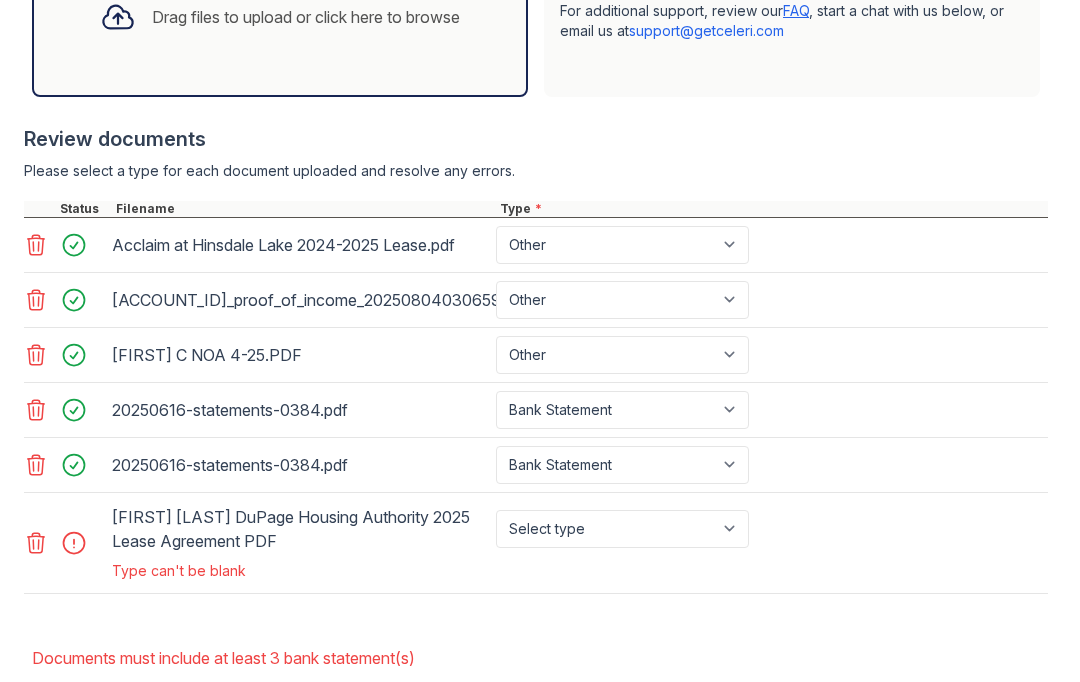 scroll, scrollTop: 756, scrollLeft: 0, axis: vertical 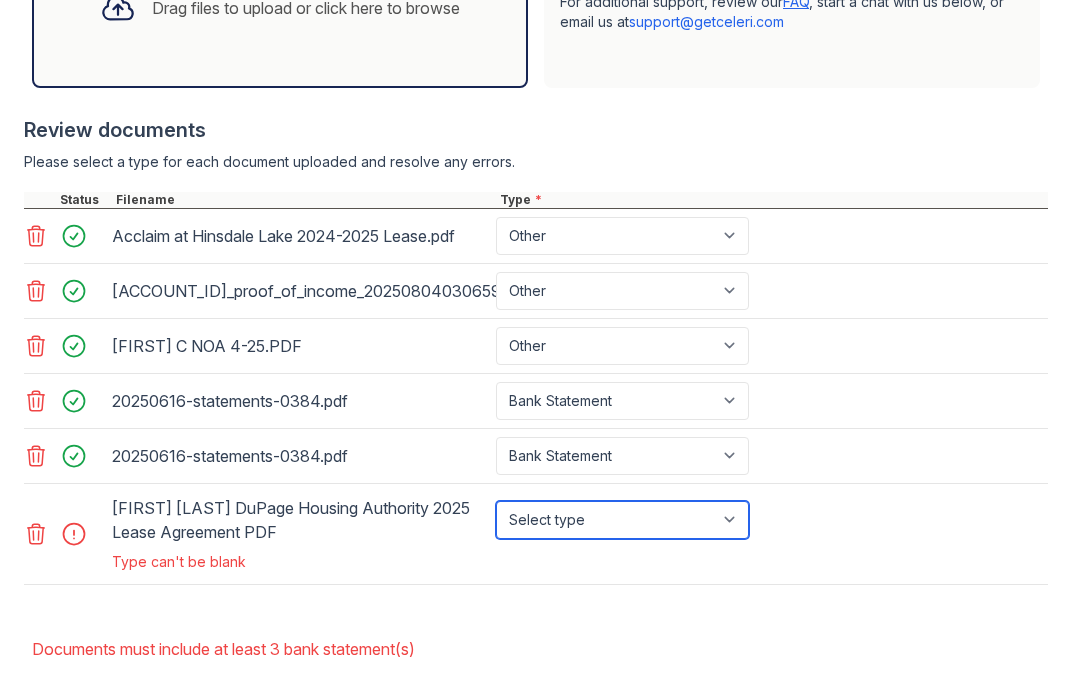 click on "Select type
Paystub
Bank Statement
Offer Letter
Tax Documents
Benefit Award Letter
Investment Account Statement
Other" at bounding box center [622, 520] 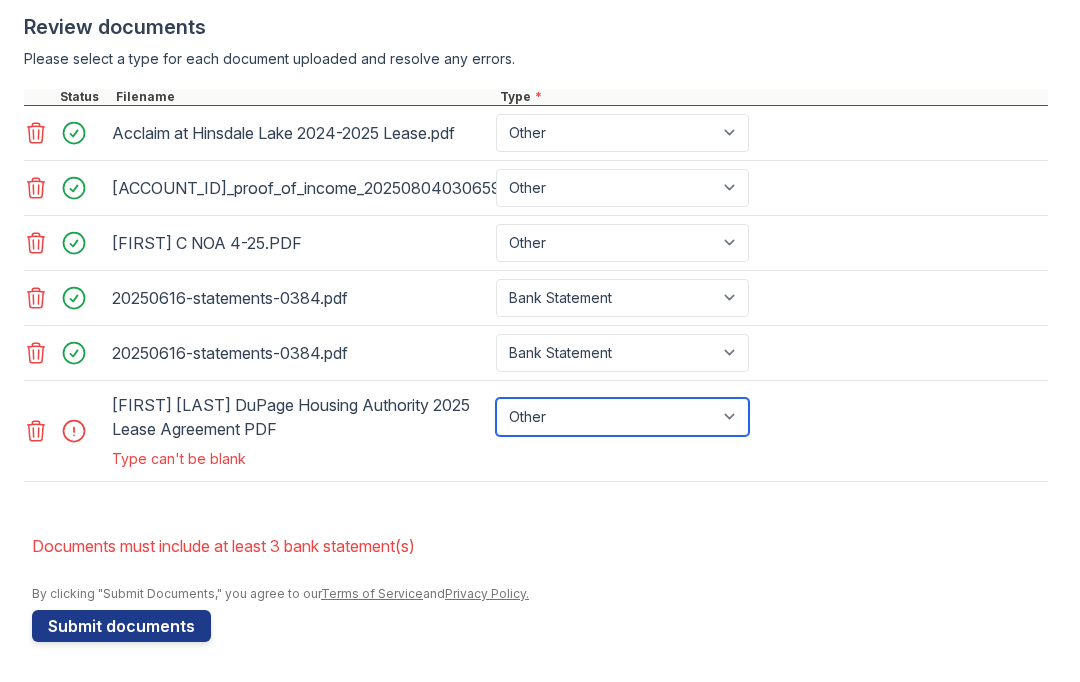 scroll, scrollTop: 859, scrollLeft: 0, axis: vertical 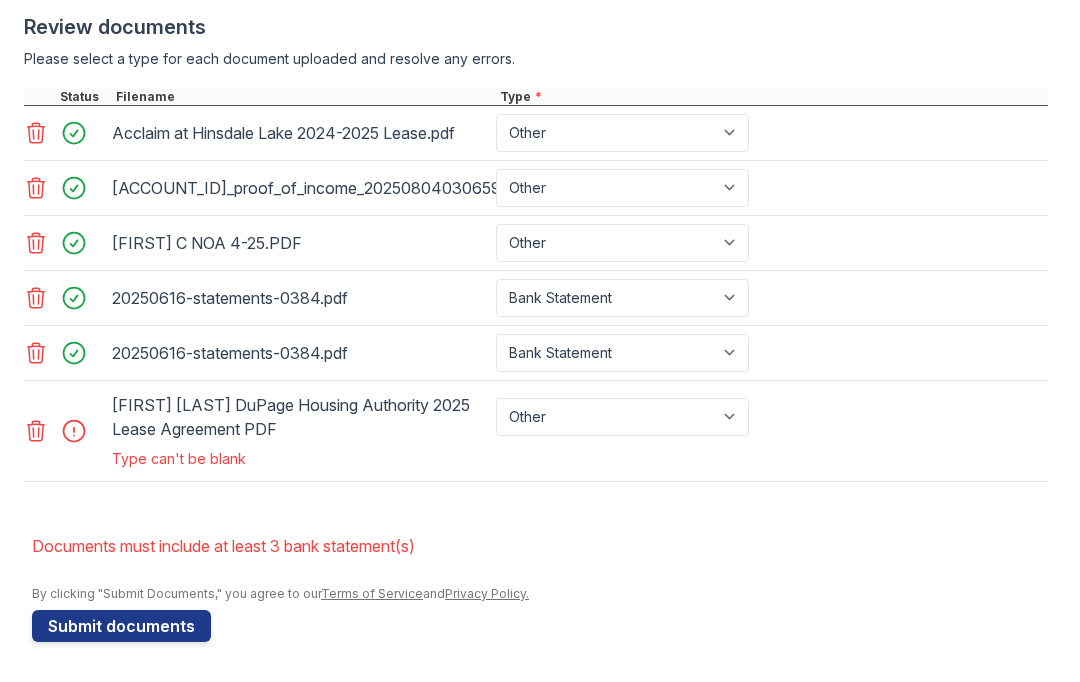 click on "Submit documents" at bounding box center [121, 626] 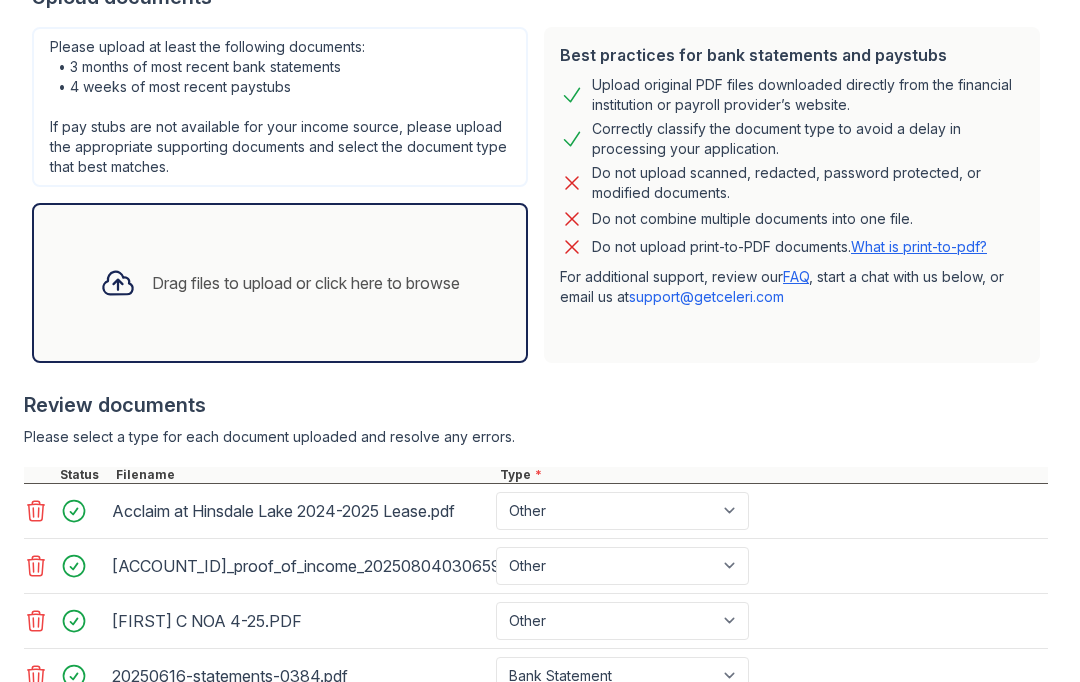 scroll, scrollTop: 544, scrollLeft: 0, axis: vertical 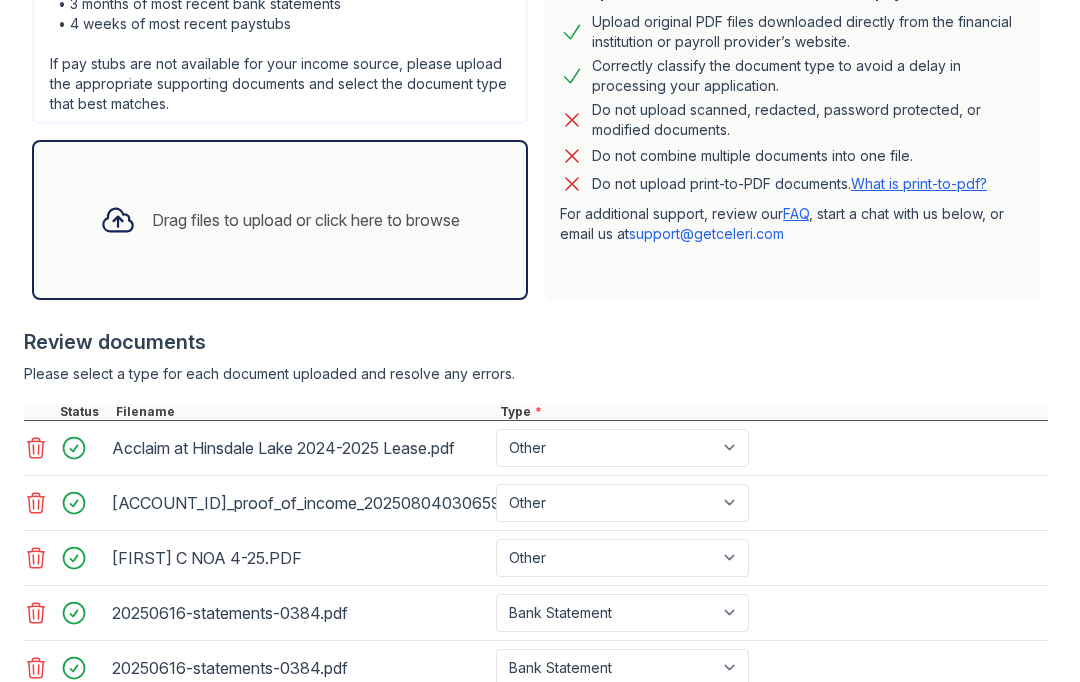 click on "Drag files to upload or click here to browse" at bounding box center [280, 220] 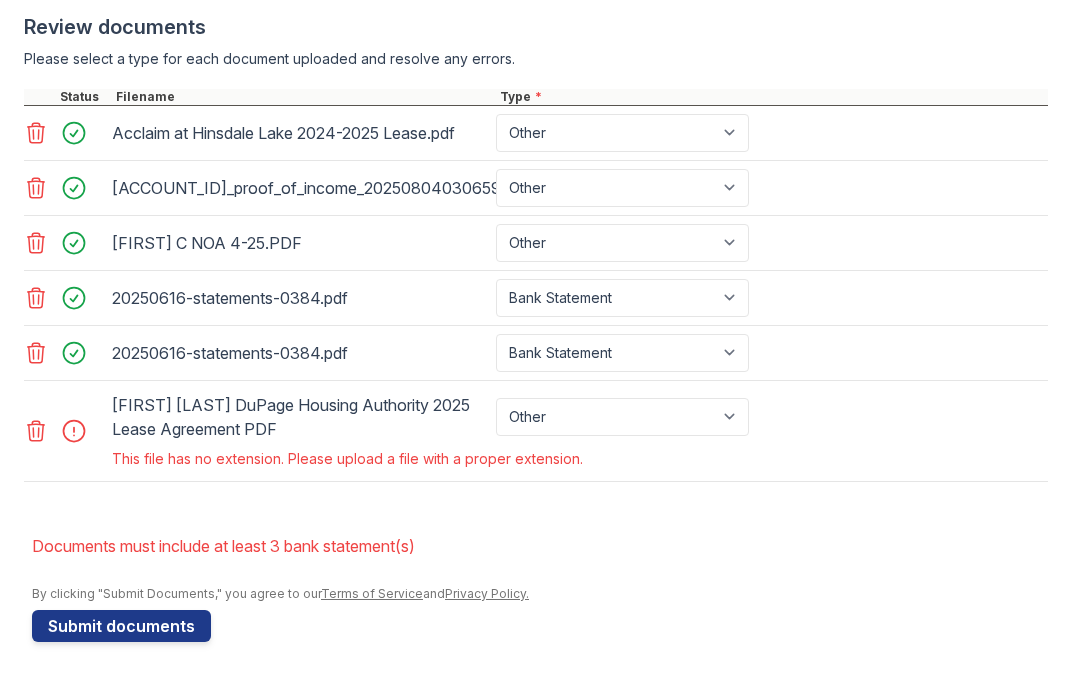 scroll, scrollTop: 859, scrollLeft: 0, axis: vertical 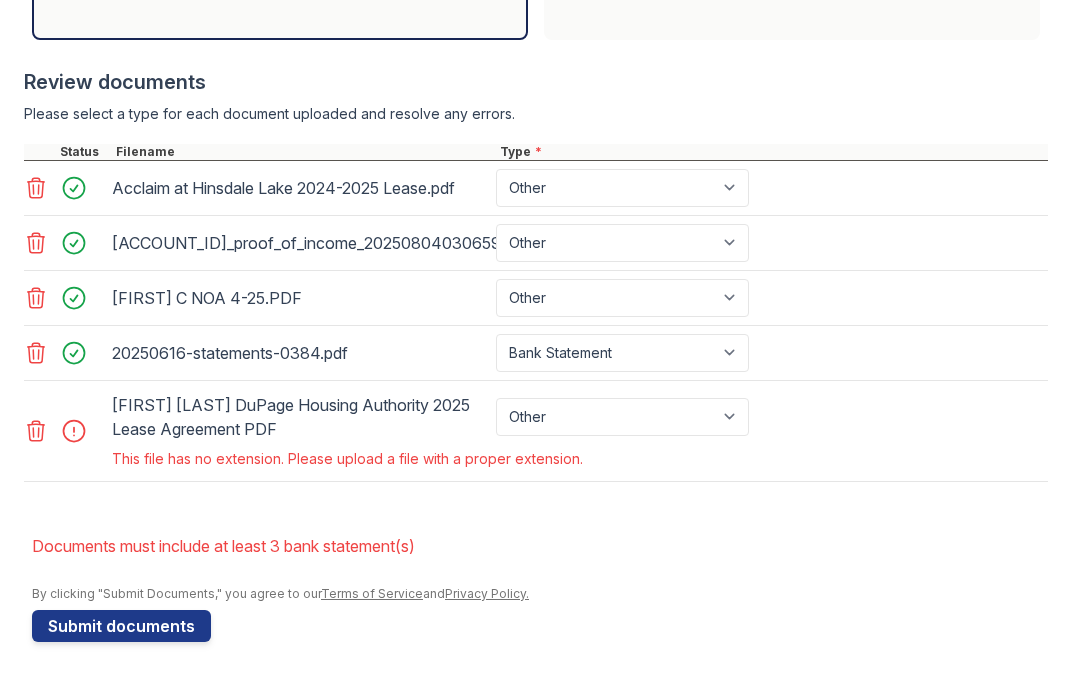 click 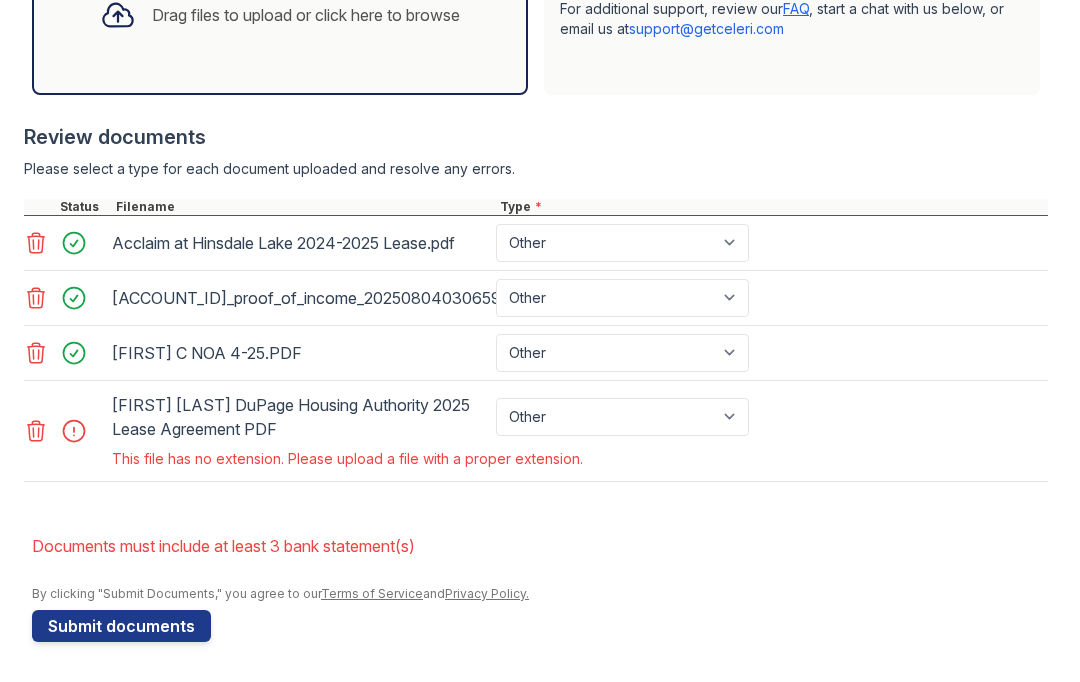 click on "Drag files to upload or click here to browse" at bounding box center (280, 15) 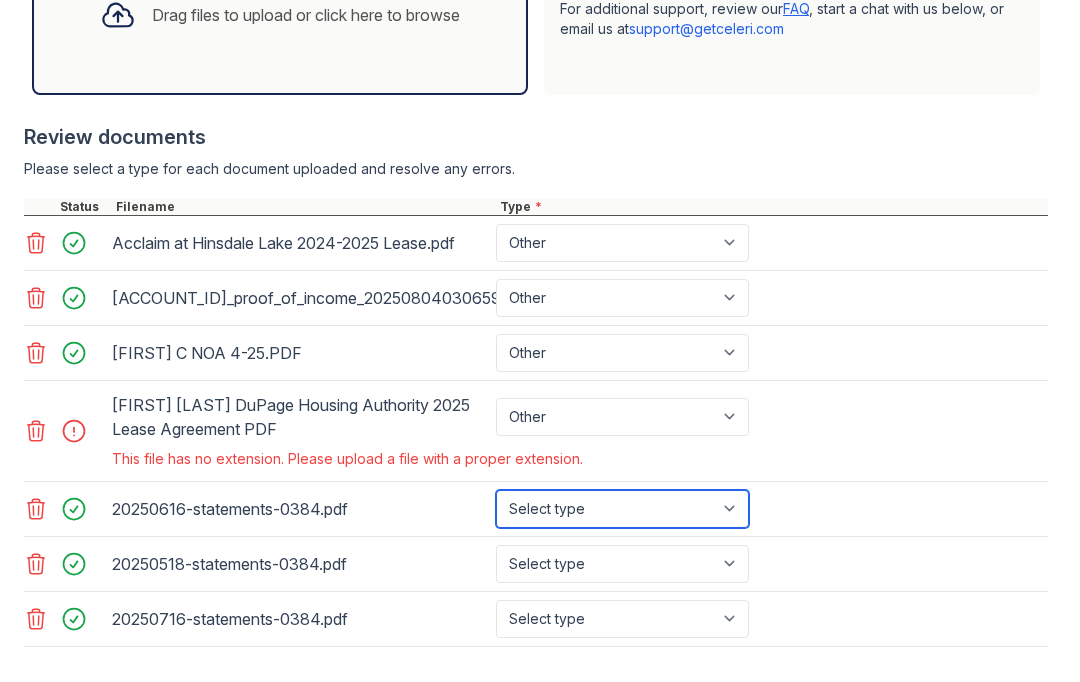 click on "Select type
Paystub
Bank Statement
Offer Letter
Tax Documents
Benefit Award Letter
Investment Account Statement
Other" at bounding box center [622, 509] 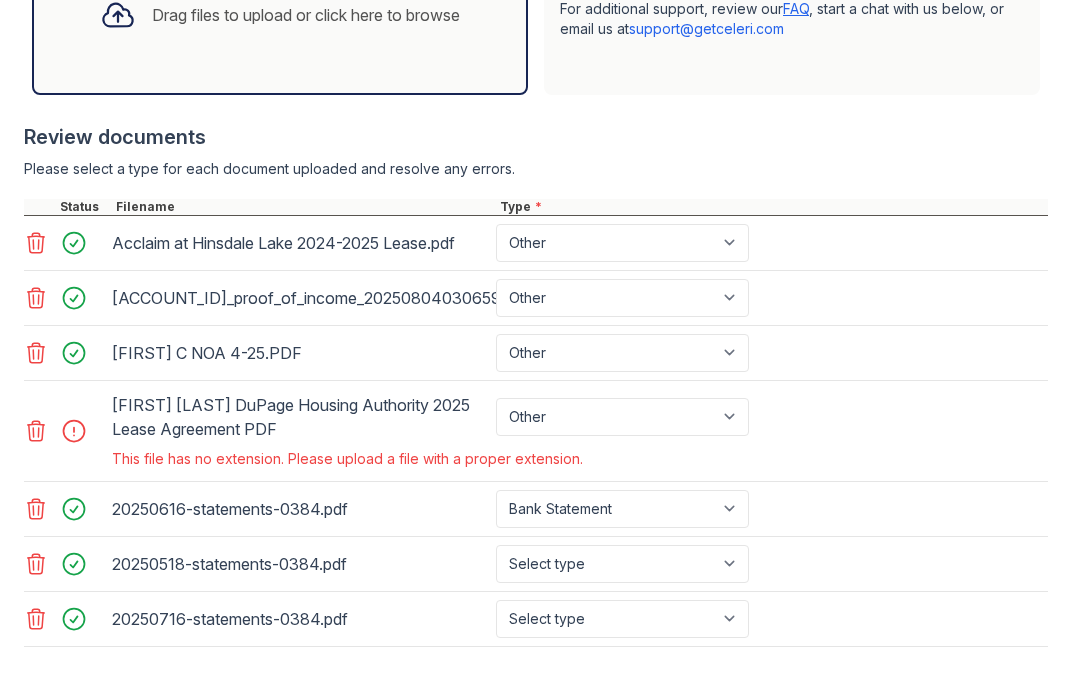 click on "Select type
Paystub
Bank Statement
Offer Letter
Tax Documents
Benefit Award Letter
Investment Account Statement
Other" at bounding box center (622, 564) 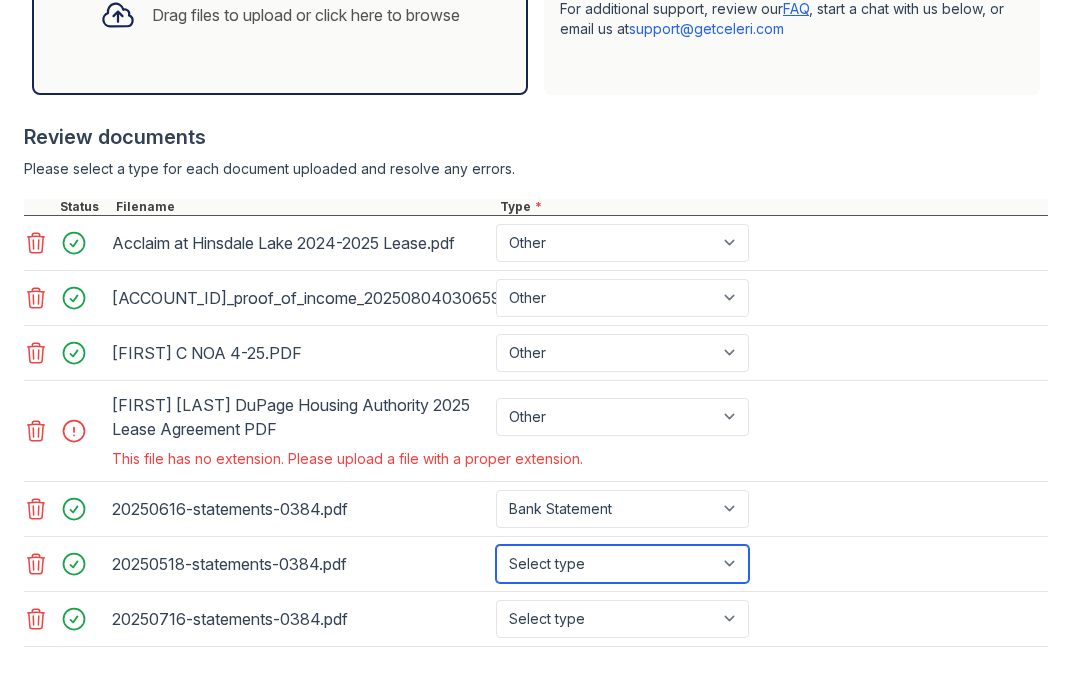 select on "bank_statement" 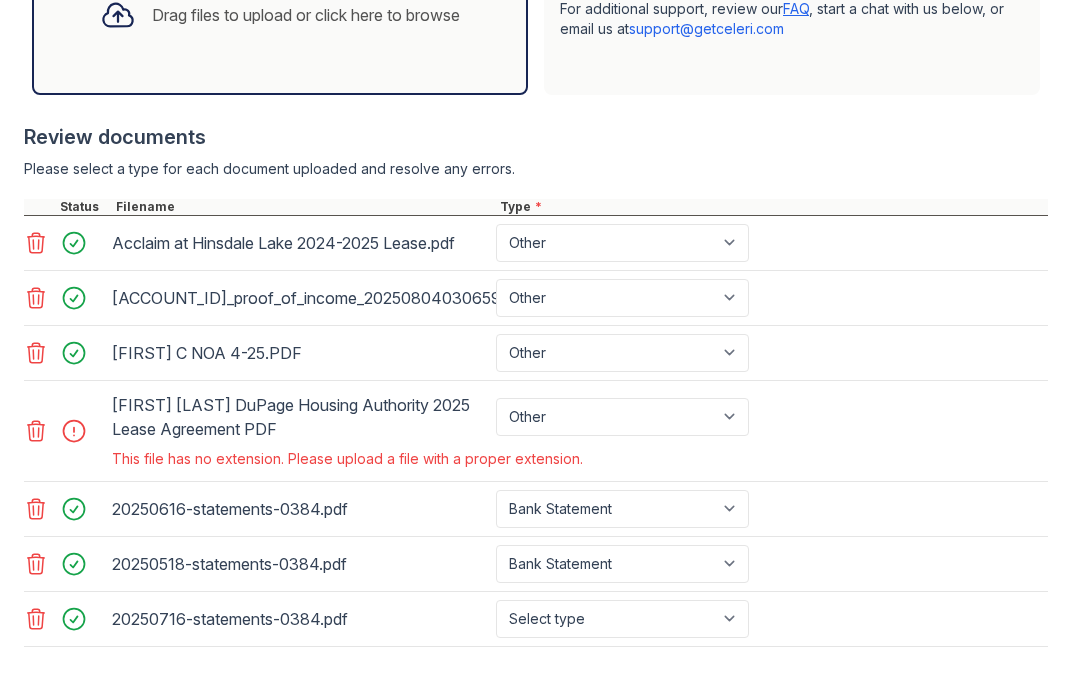 click on "Select type
Paystub
Bank Statement
Offer Letter
Tax Documents
Benefit Award Letter
Investment Account Statement
Other" at bounding box center (622, 619) 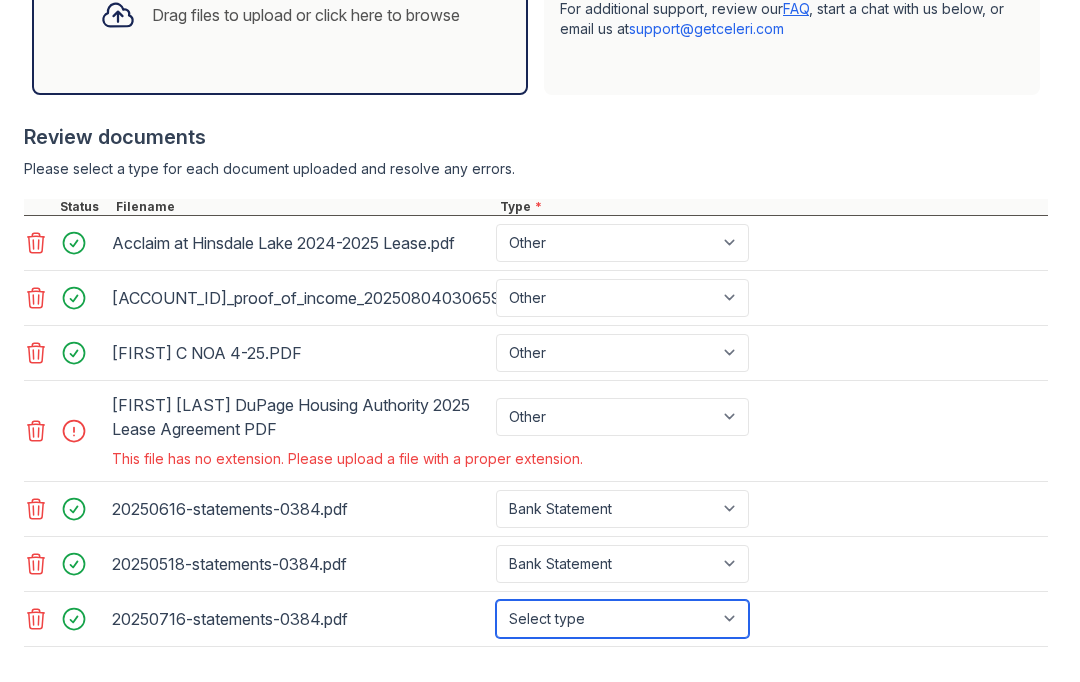 select on "bank_statement" 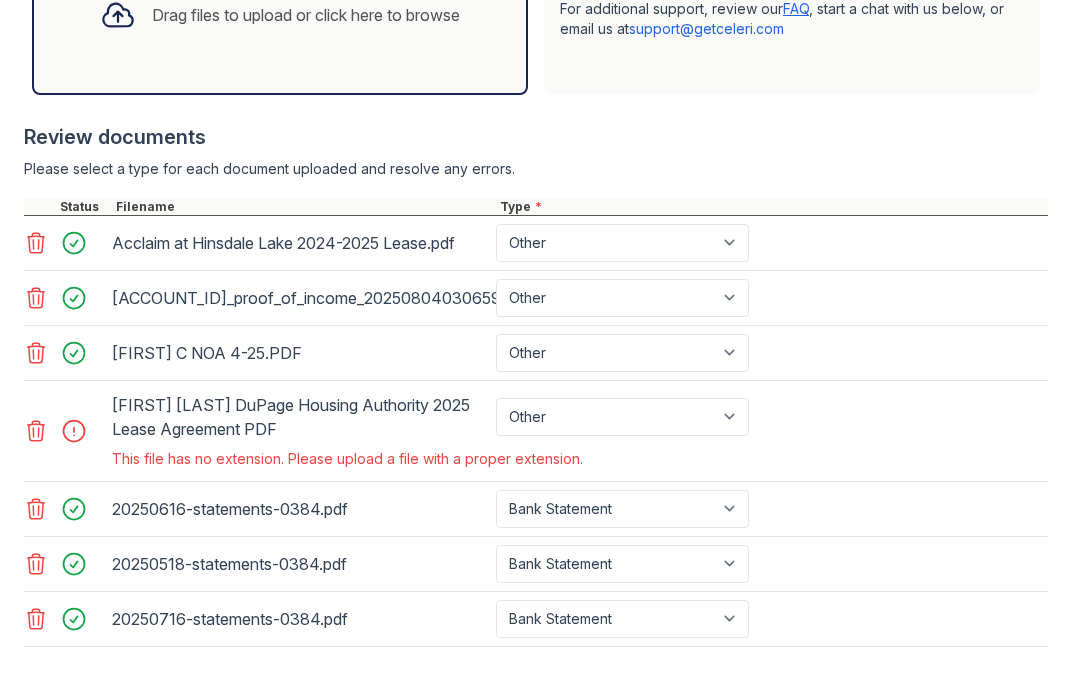 click at bounding box center [38, 431] 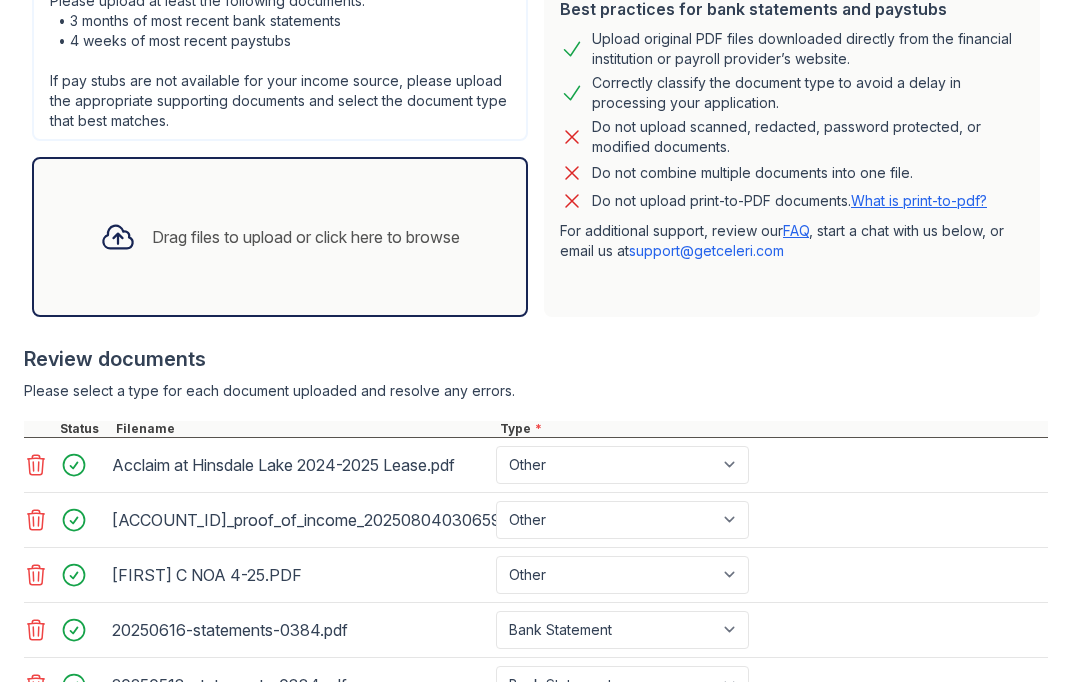 scroll, scrollTop: 529, scrollLeft: 0, axis: vertical 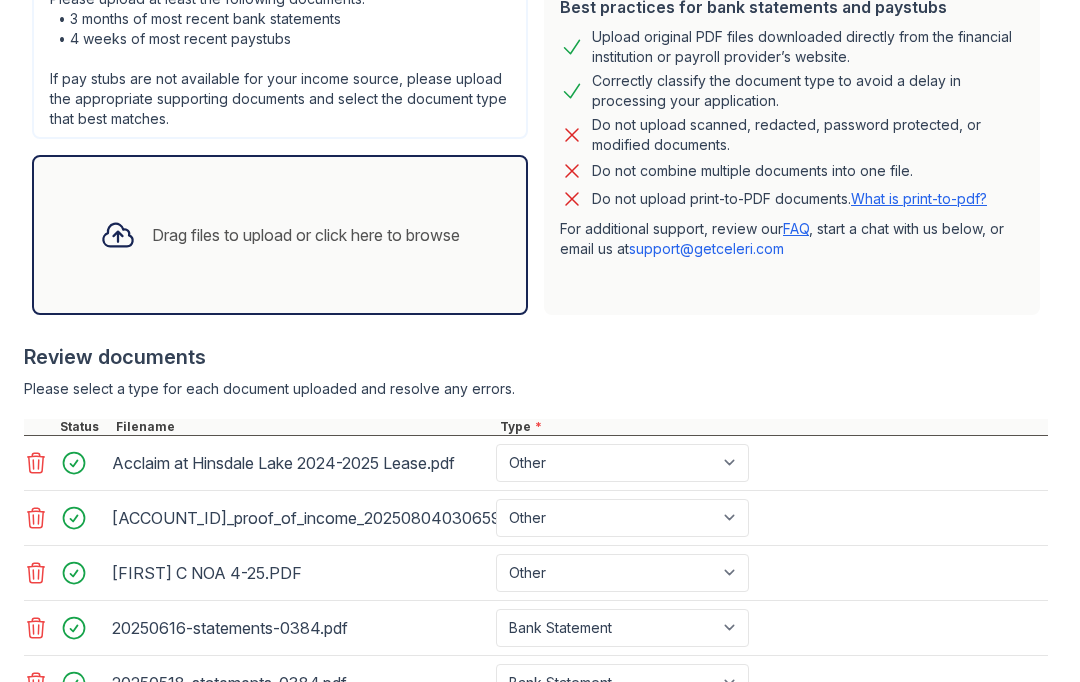 click on "Drag files to upload or click here to browse" at bounding box center (306, 235) 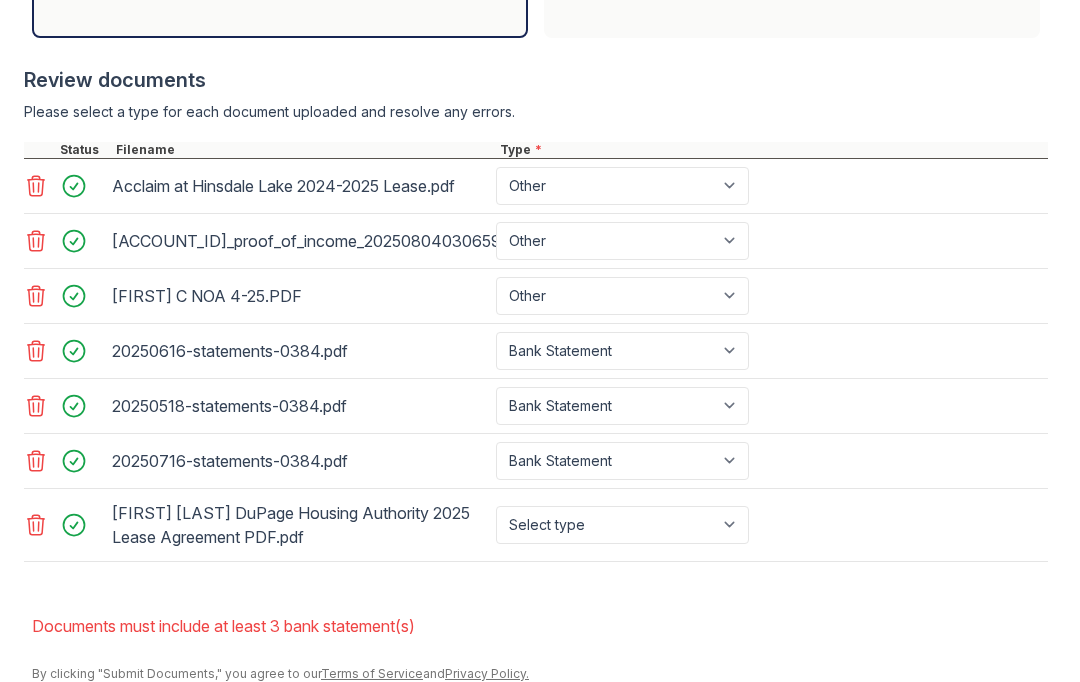 scroll, scrollTop: 821, scrollLeft: 0, axis: vertical 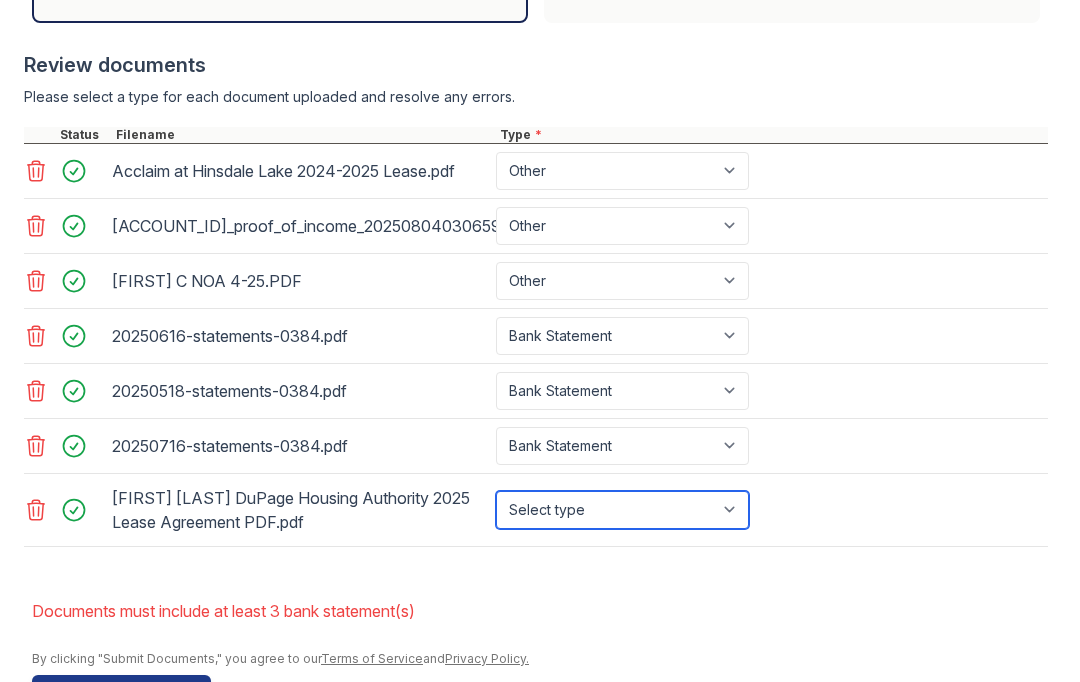 click on "Select type
Paystub
Bank Statement
Offer Letter
Tax Documents
Benefit Award Letter
Investment Account Statement
Other" at bounding box center [622, 510] 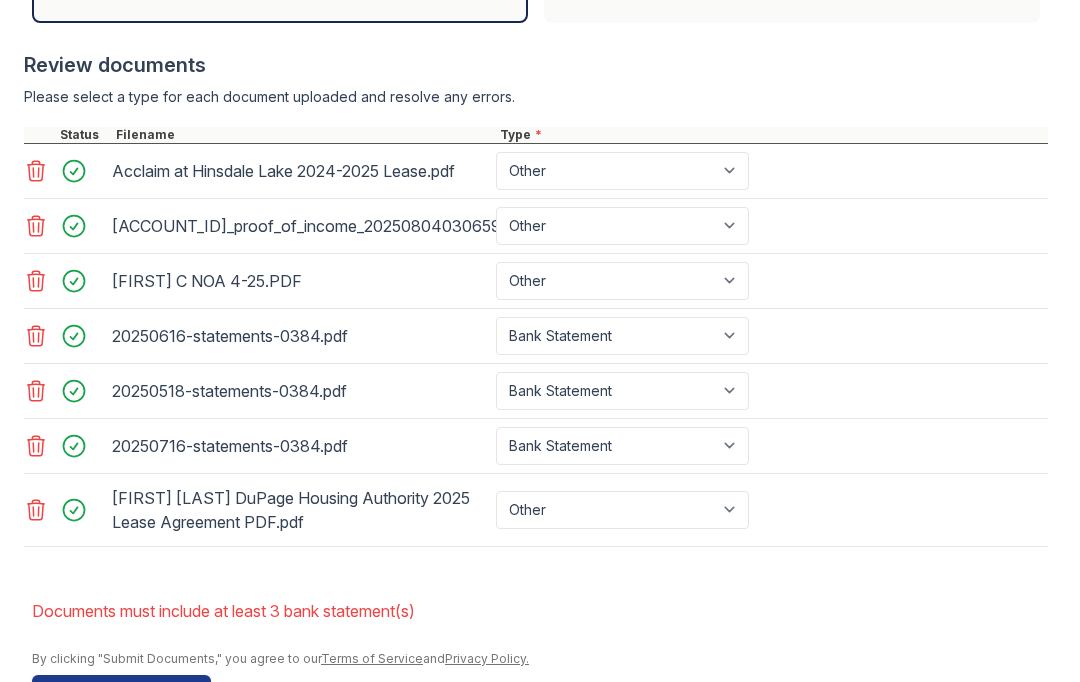 click on "Documents must include at least 3 bank statement(s)" at bounding box center [540, 611] 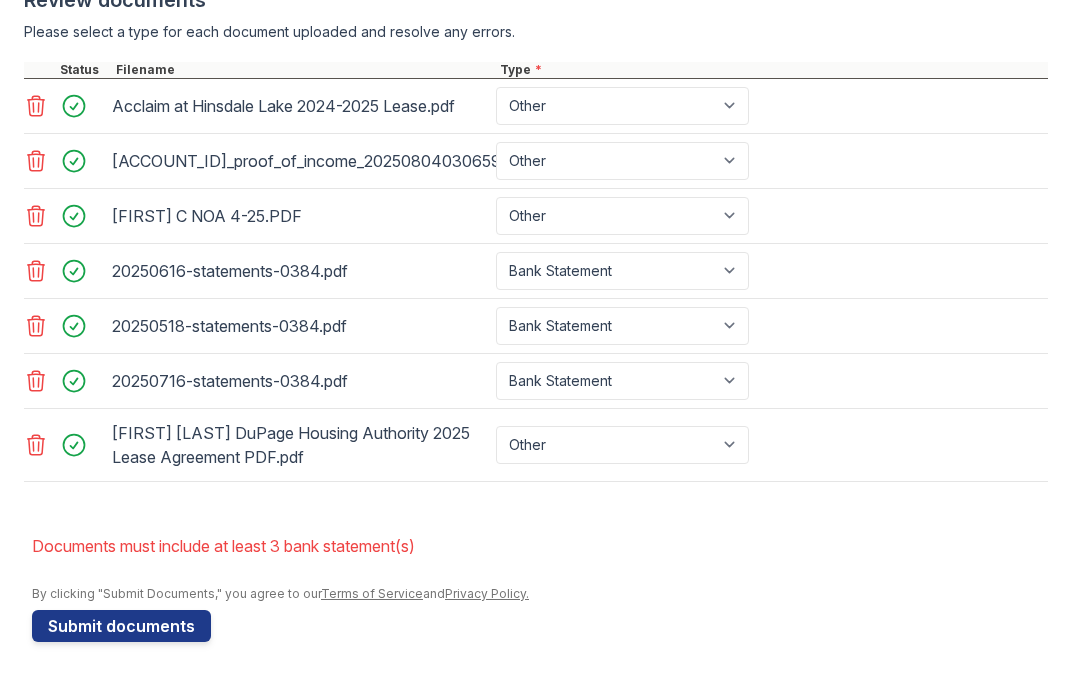 scroll, scrollTop: 886, scrollLeft: 0, axis: vertical 